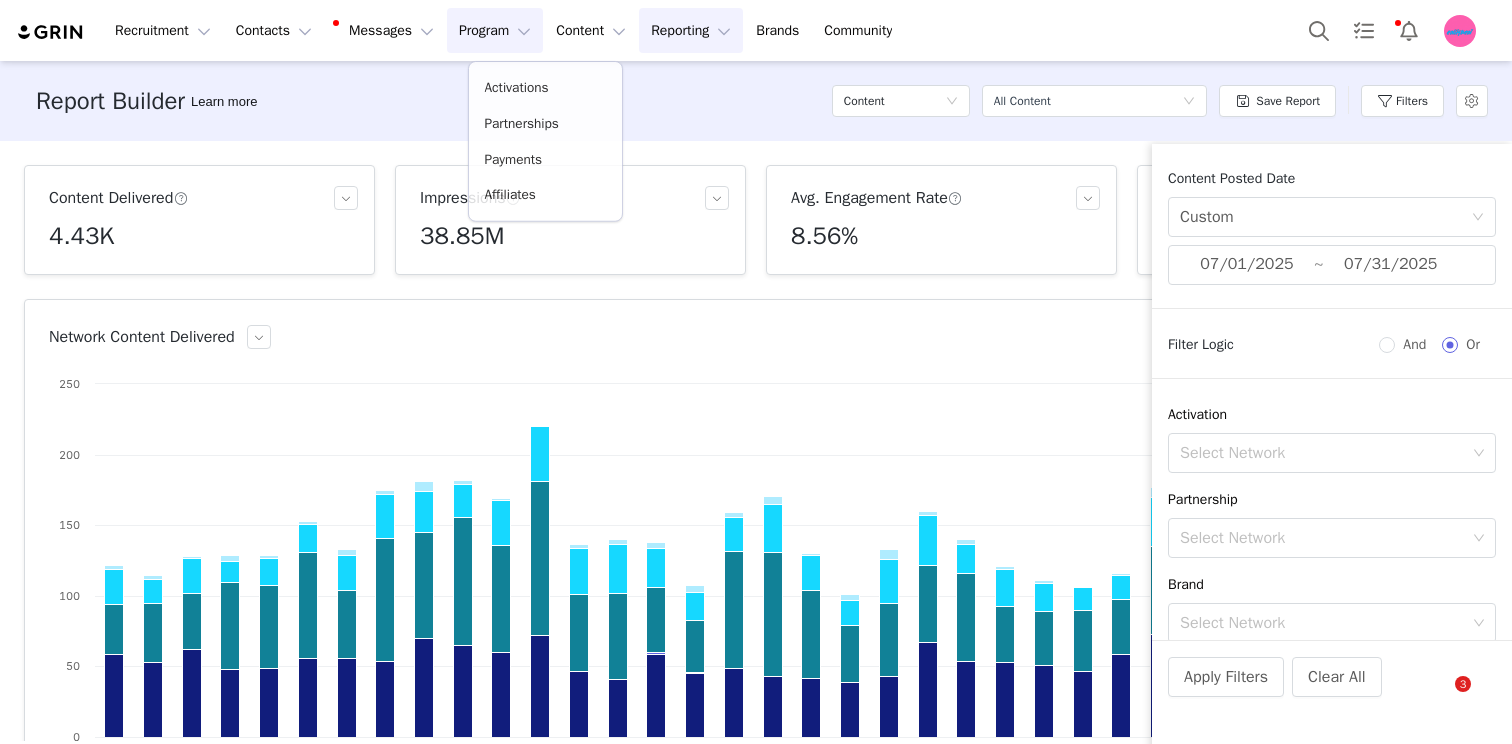 scroll, scrollTop: 0, scrollLeft: 0, axis: both 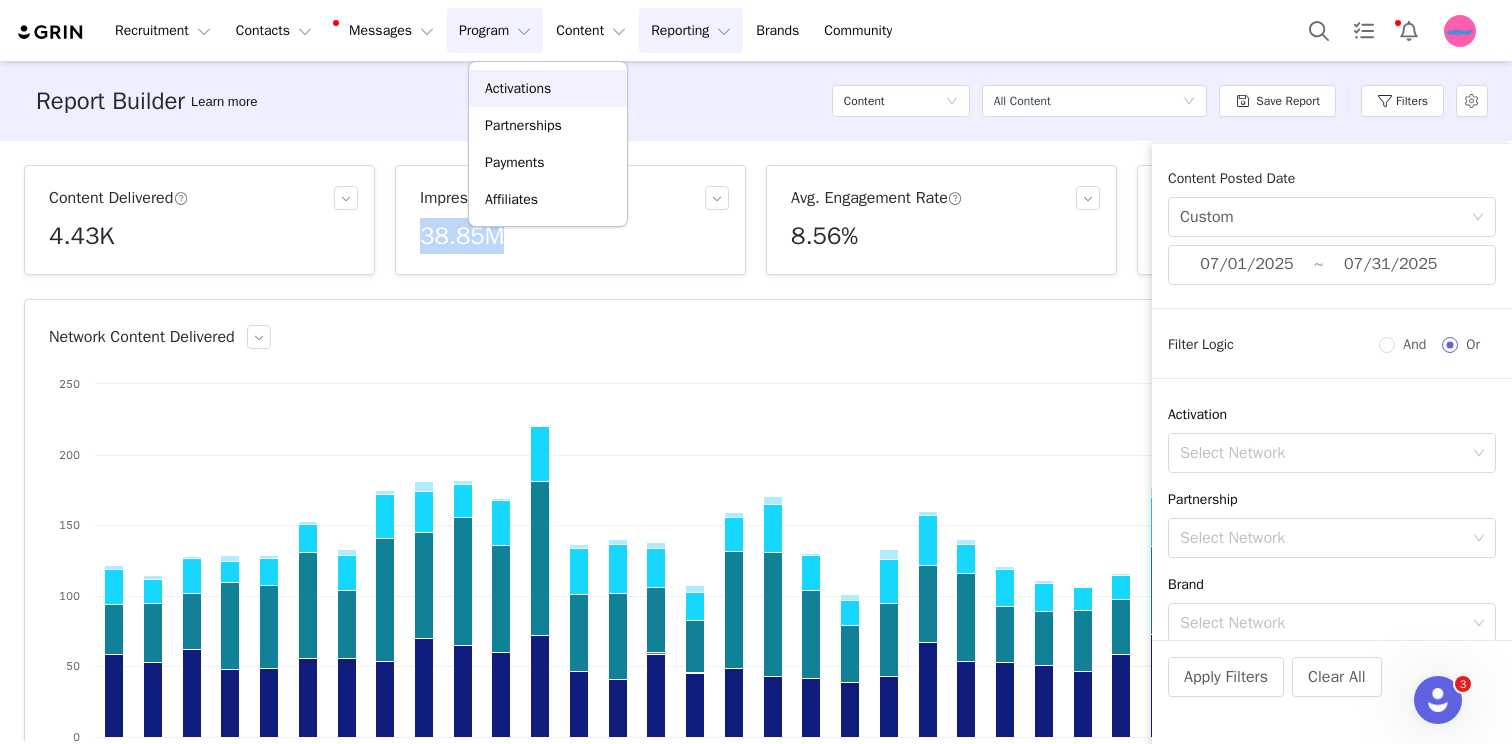 click on "Activations" at bounding box center [518, 88] 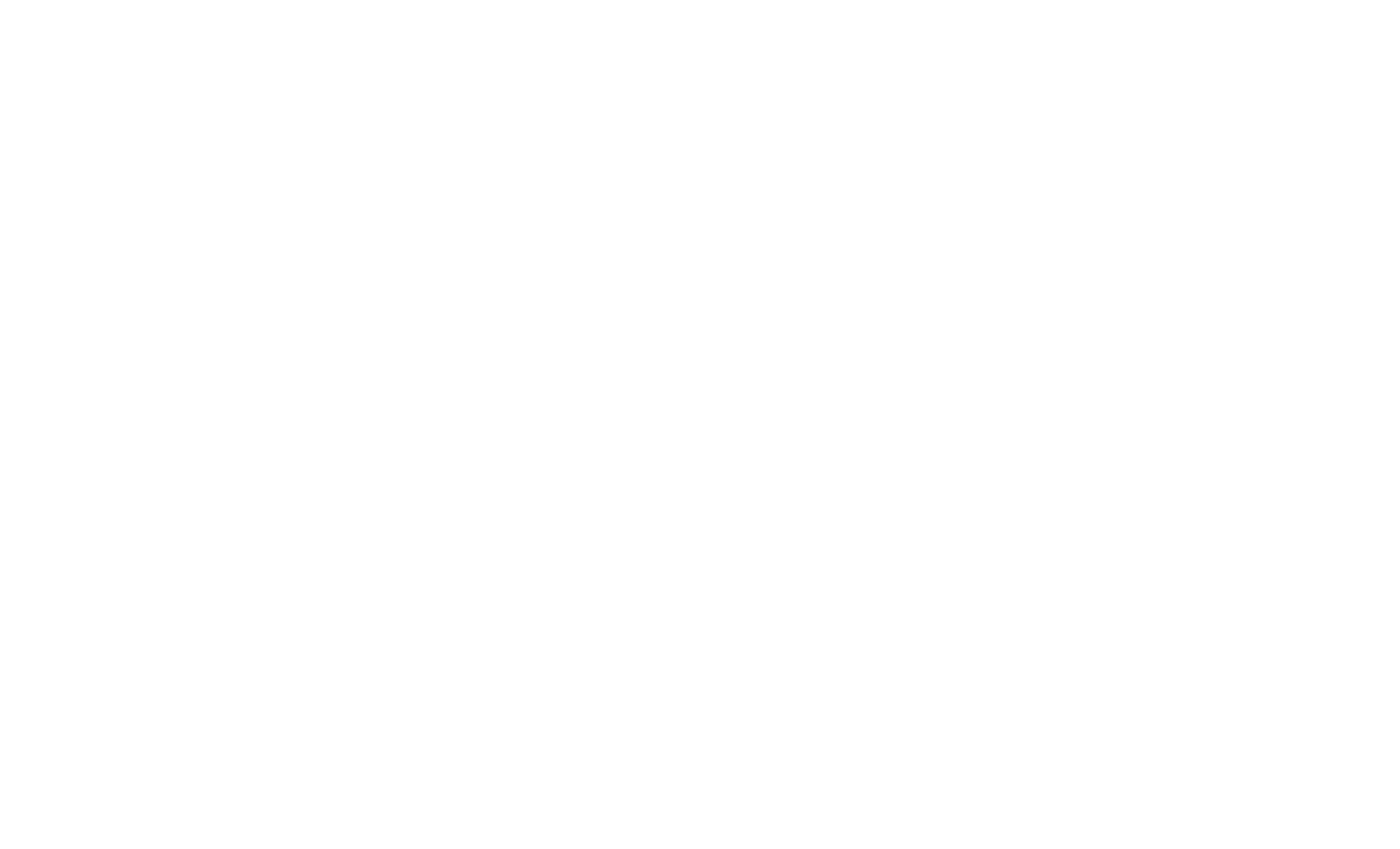 scroll, scrollTop: 0, scrollLeft: 0, axis: both 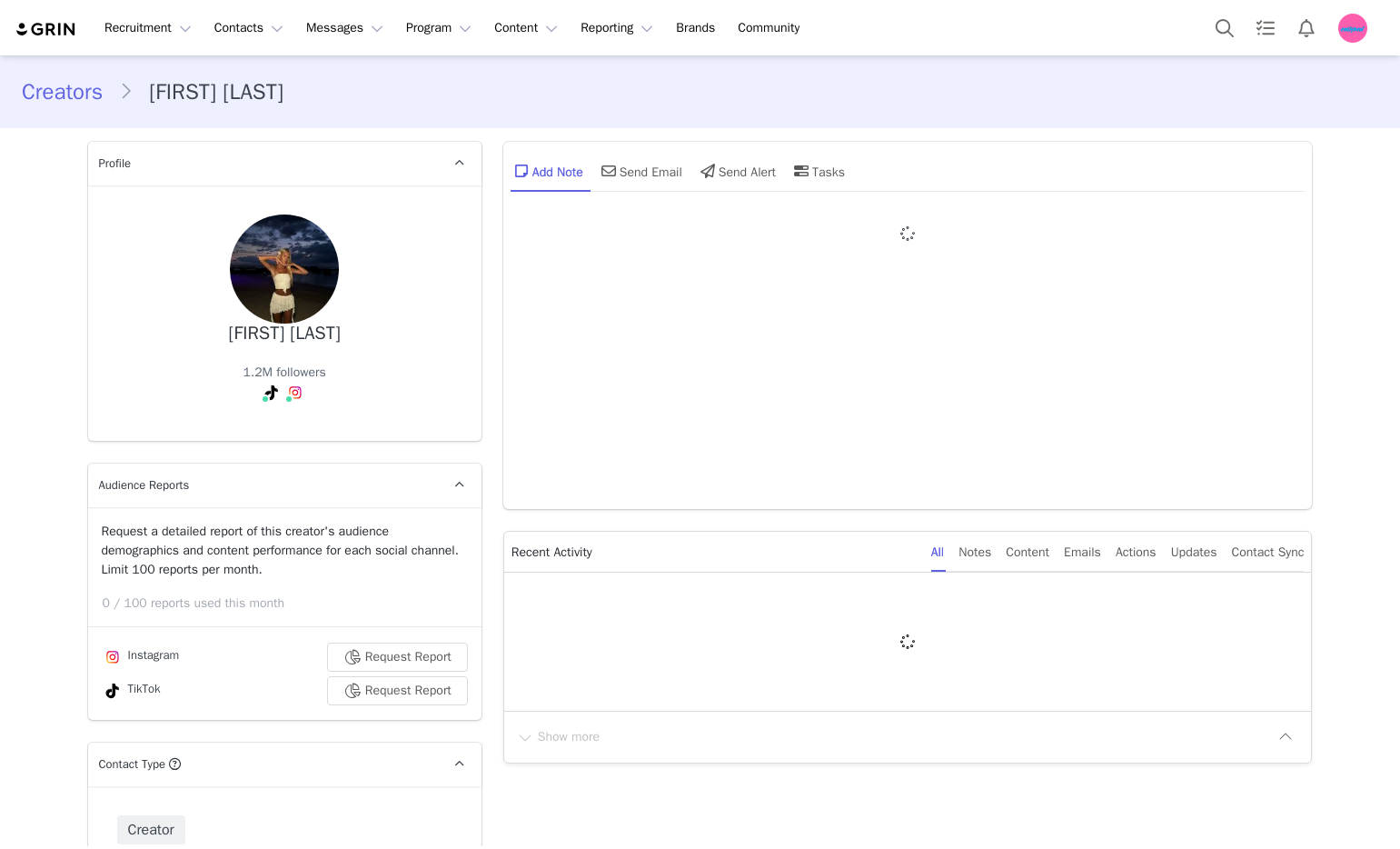 type on "+1 (United States)" 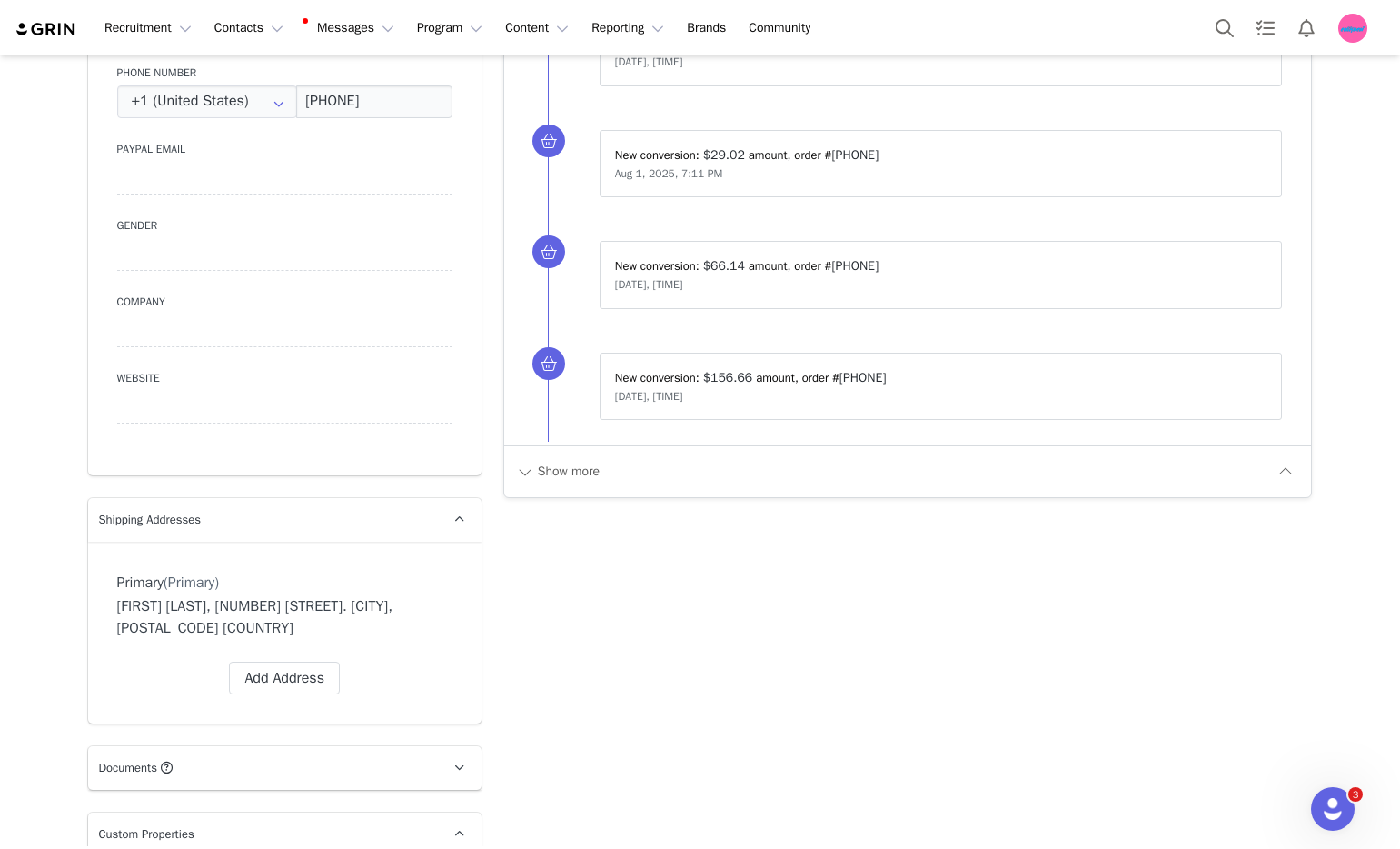 scroll, scrollTop: 0, scrollLeft: 0, axis: both 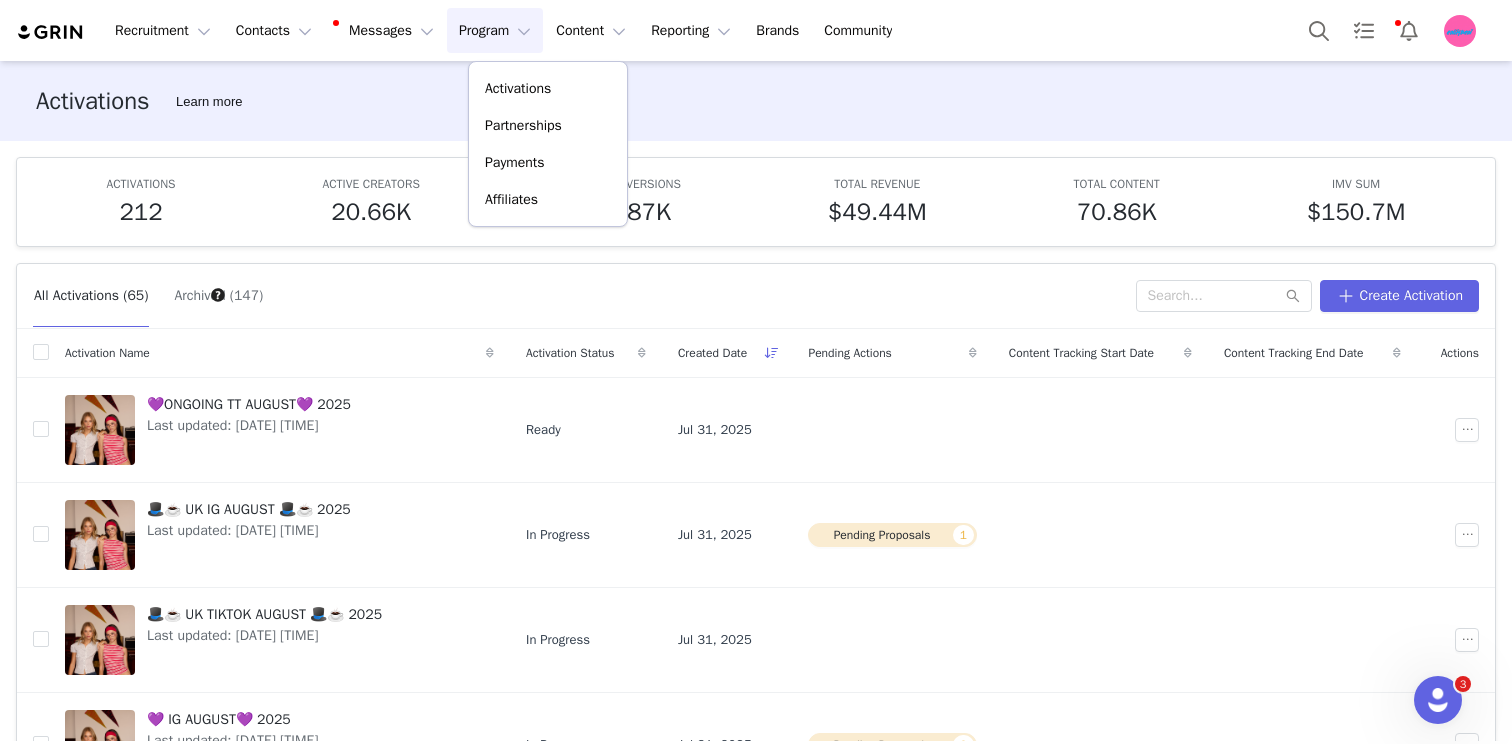 click on "Activations     Learn more" at bounding box center [756, 101] 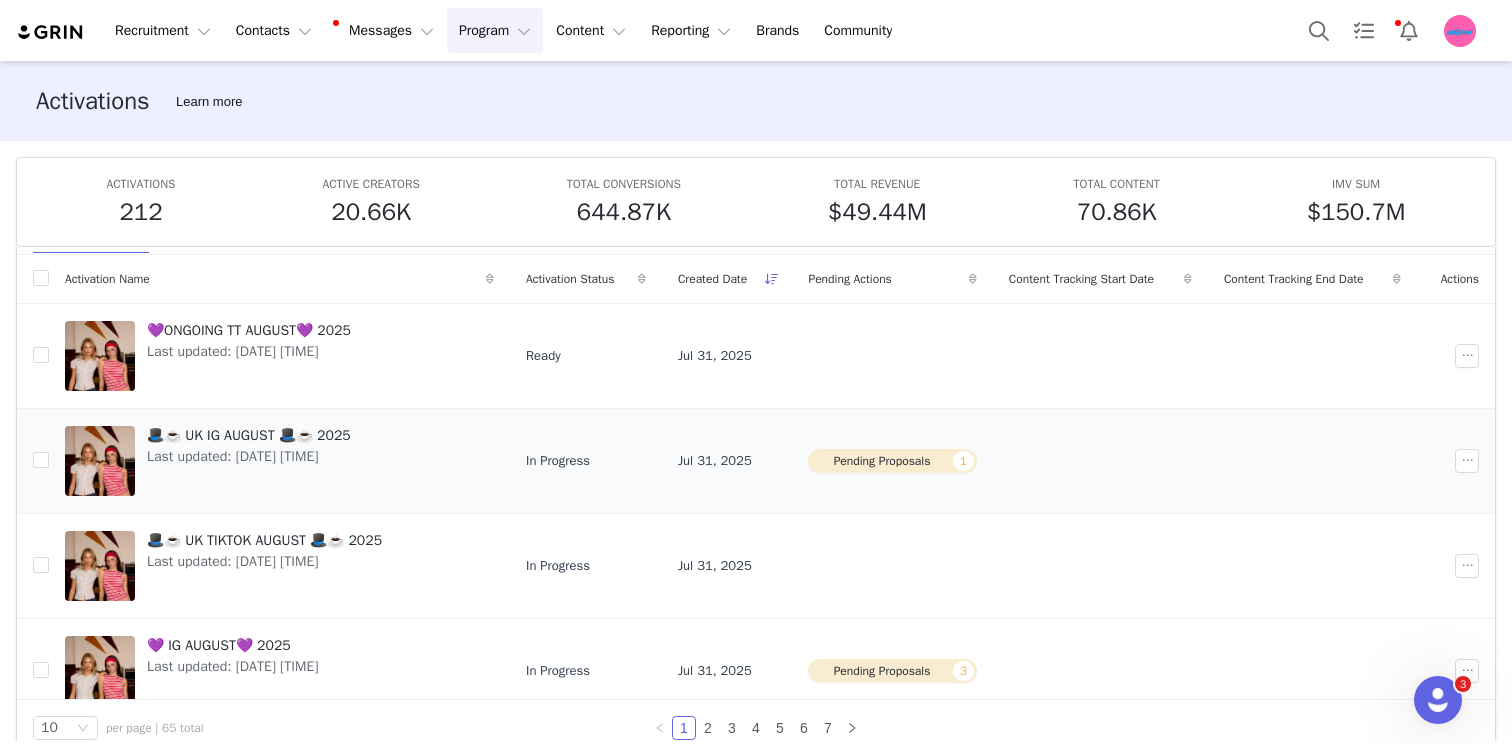 scroll, scrollTop: 105, scrollLeft: 0, axis: vertical 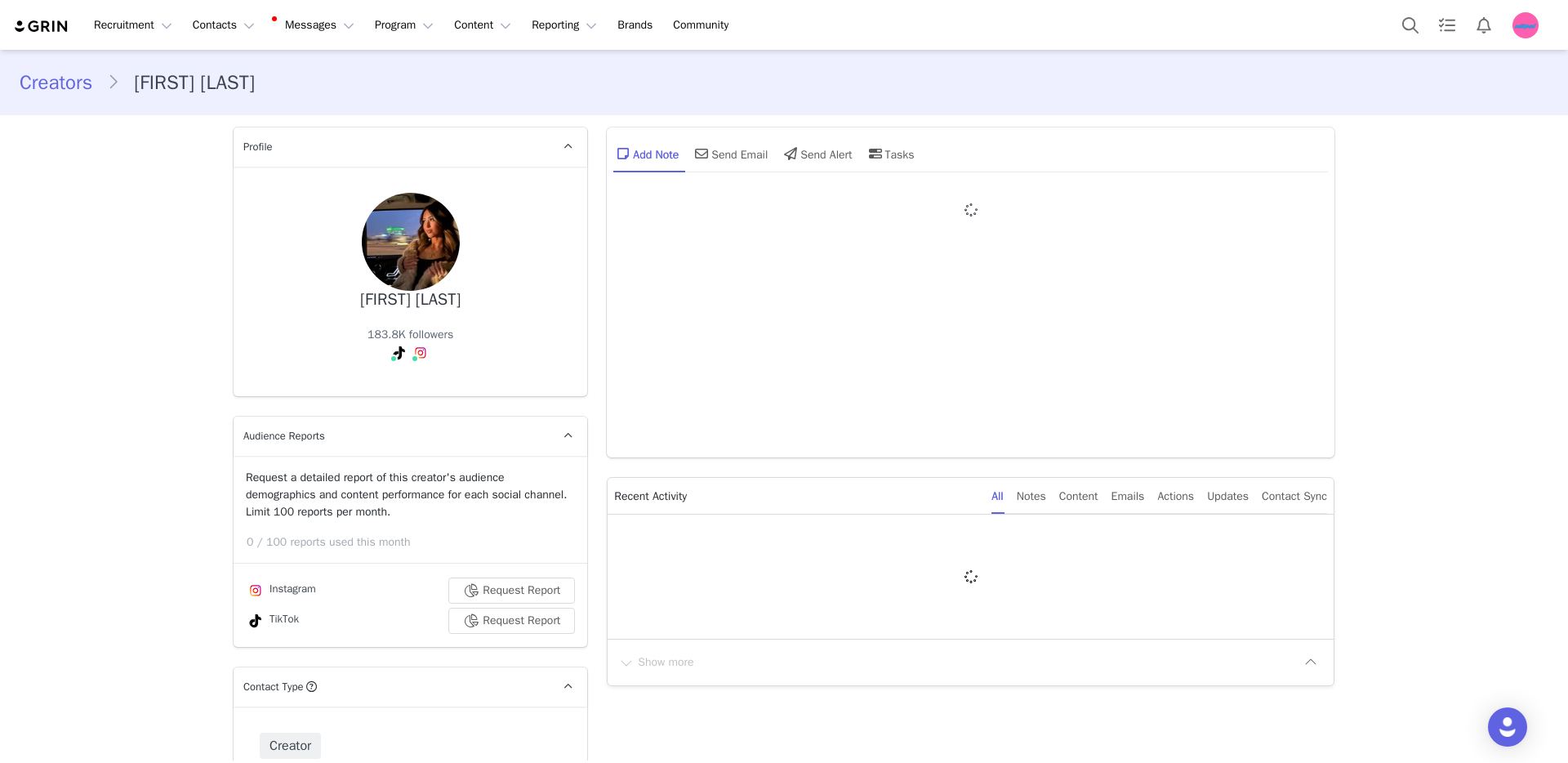 type on "+1 (United States)" 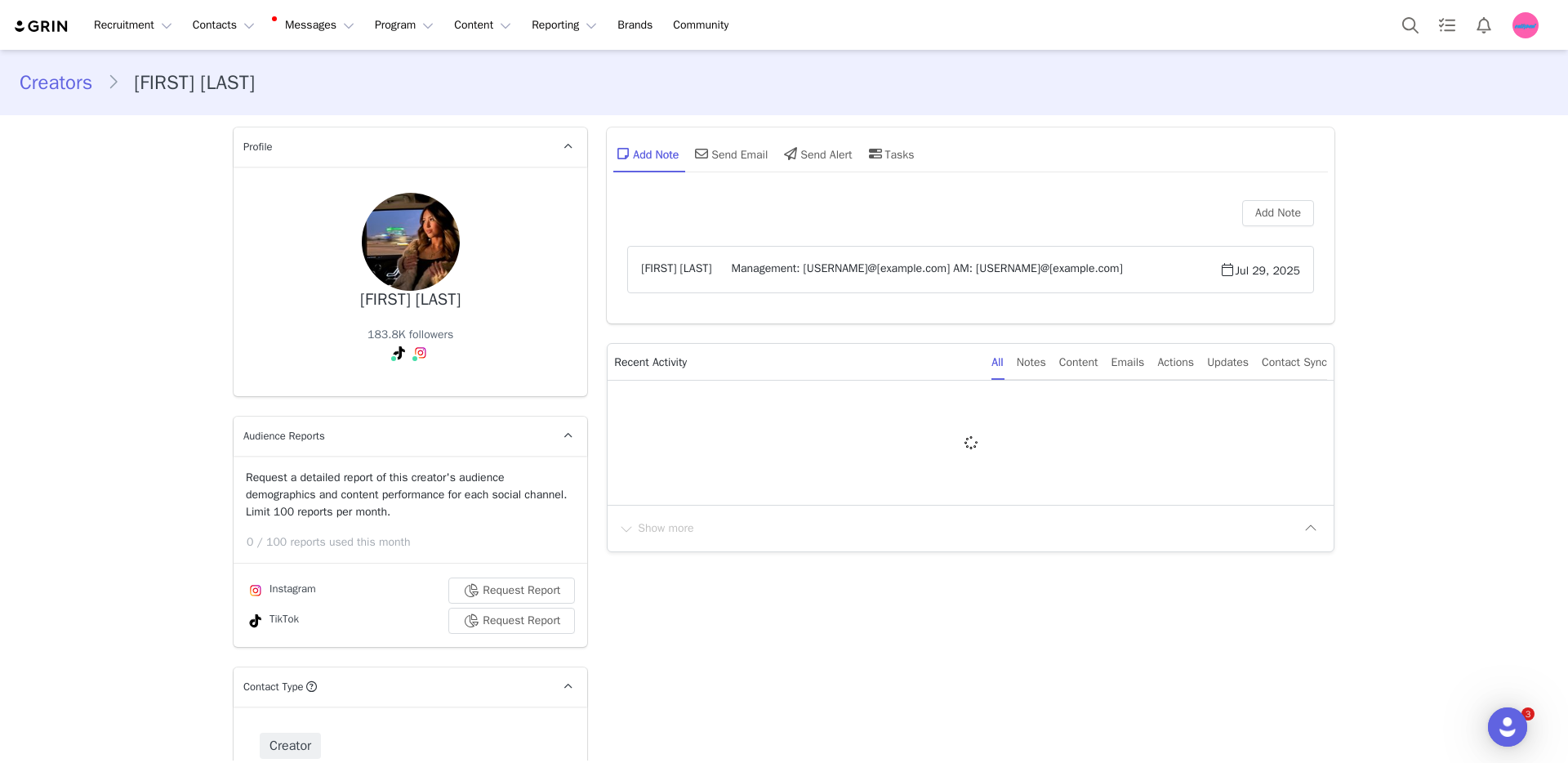 scroll, scrollTop: 0, scrollLeft: 0, axis: both 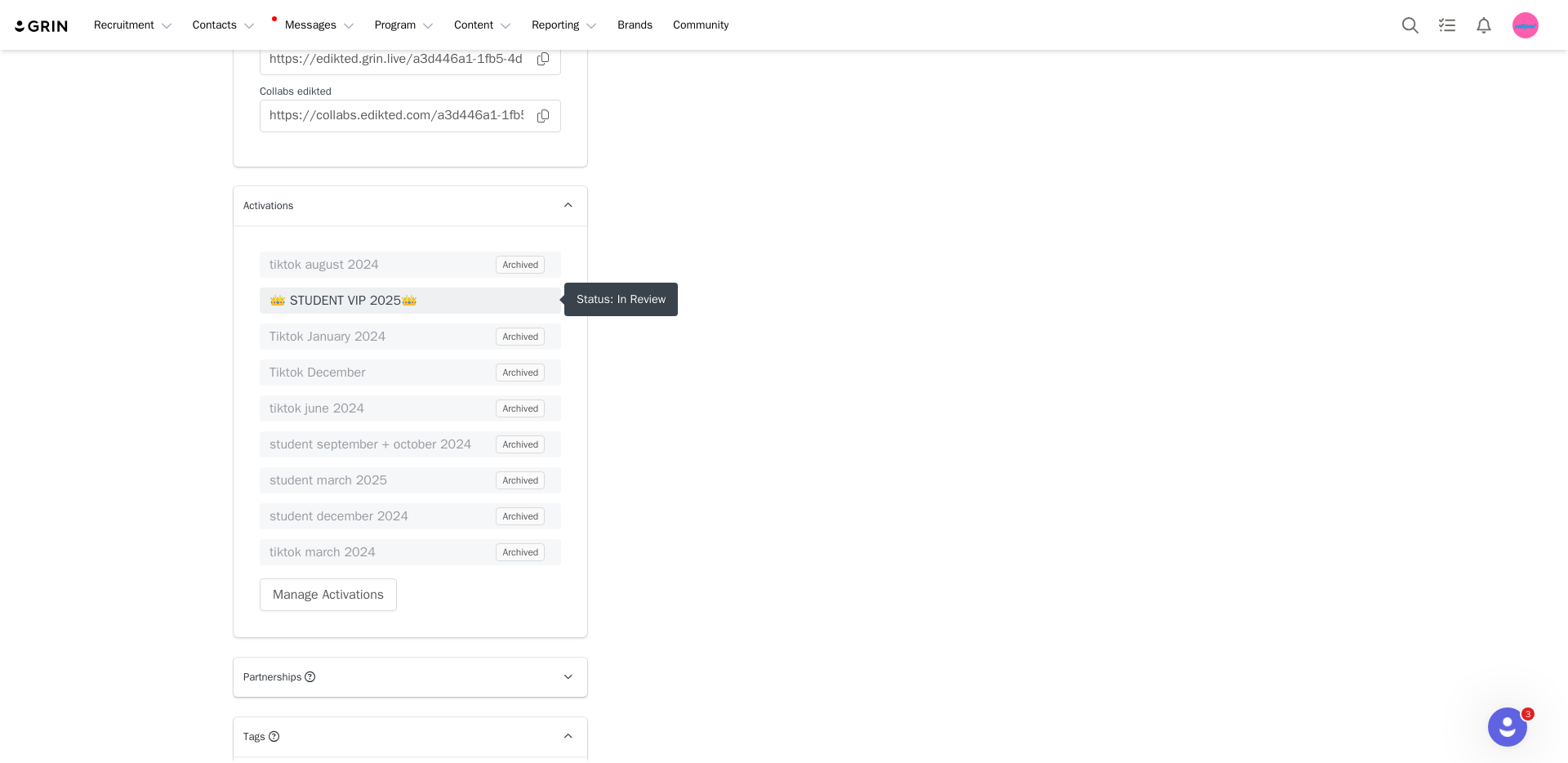 click on "👑 STUDENT VIP 2025👑" at bounding box center (410, 301) 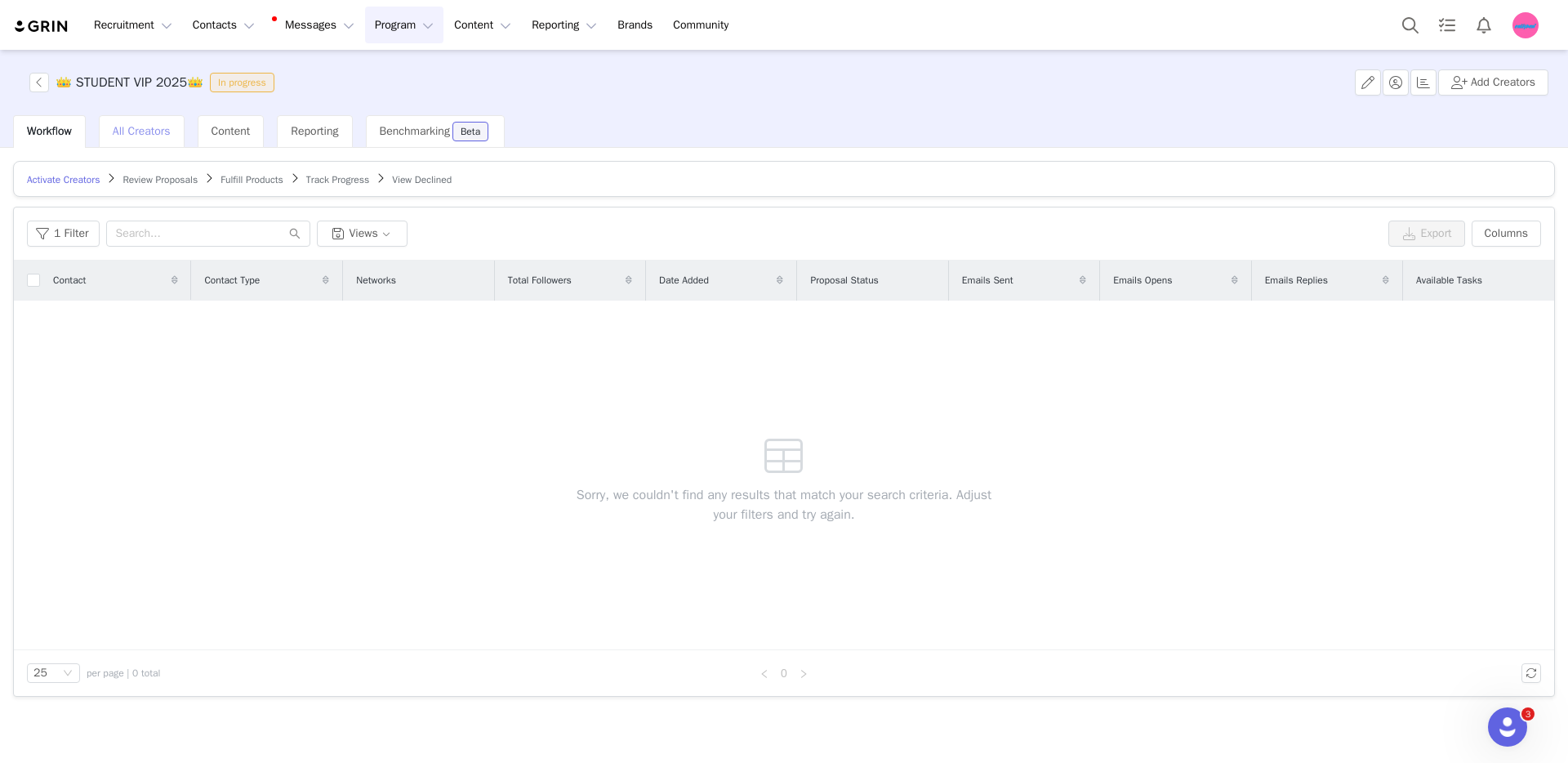 click on "All Creators" at bounding box center [141, 131] 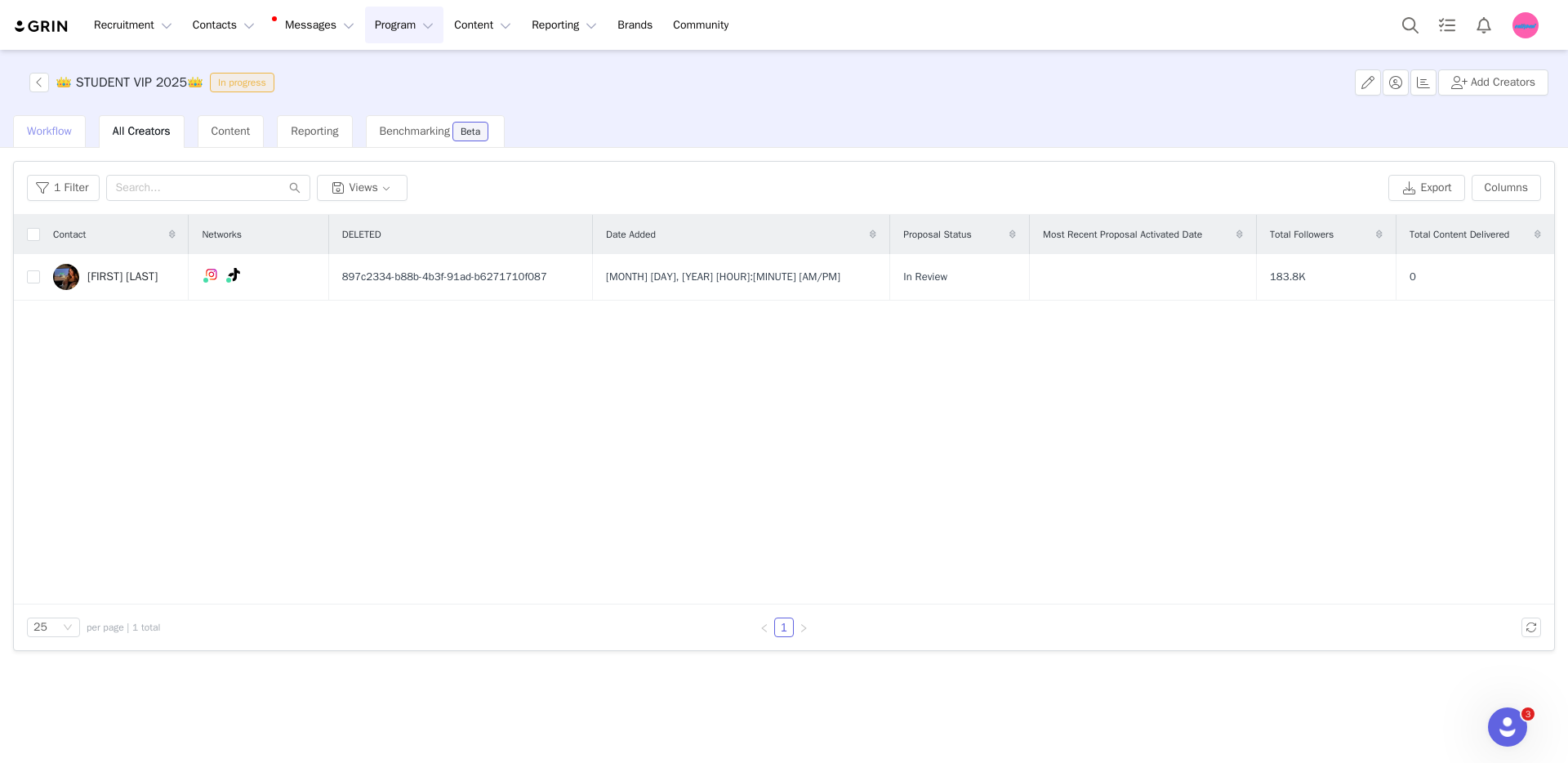click on "Workflow" at bounding box center [49, 131] 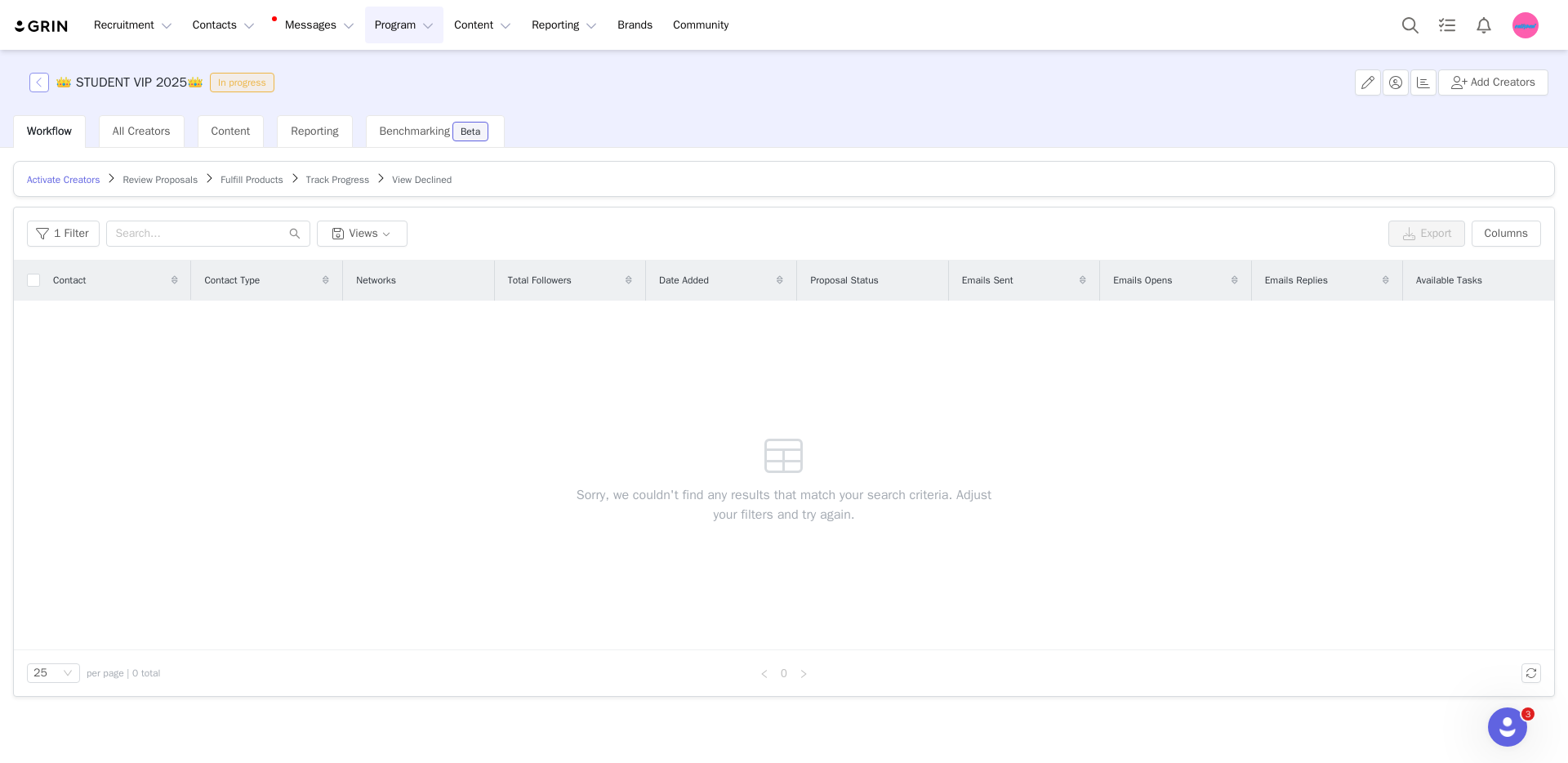 click at bounding box center (39, 83) 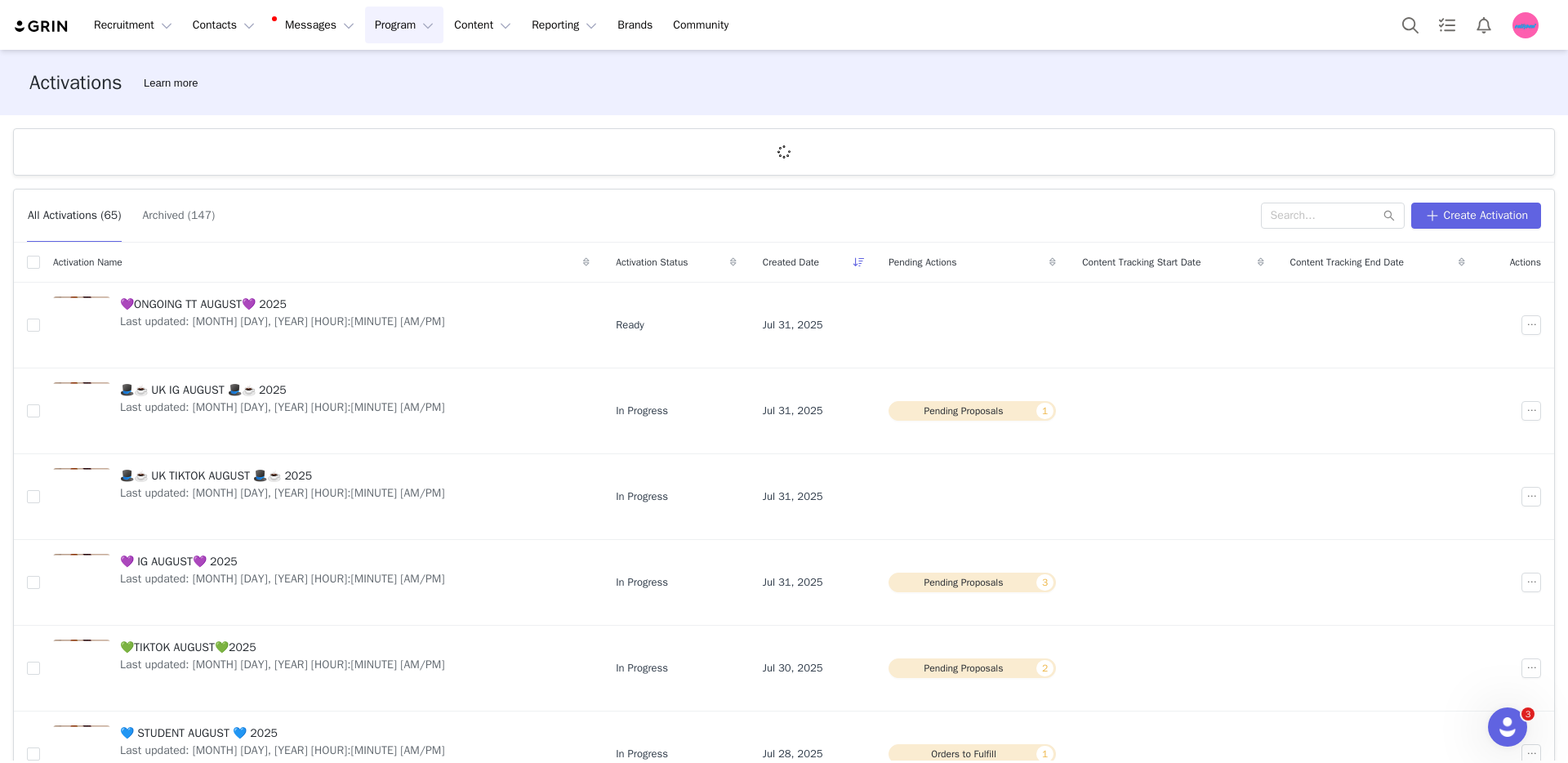 scroll, scrollTop: 379, scrollLeft: 0, axis: vertical 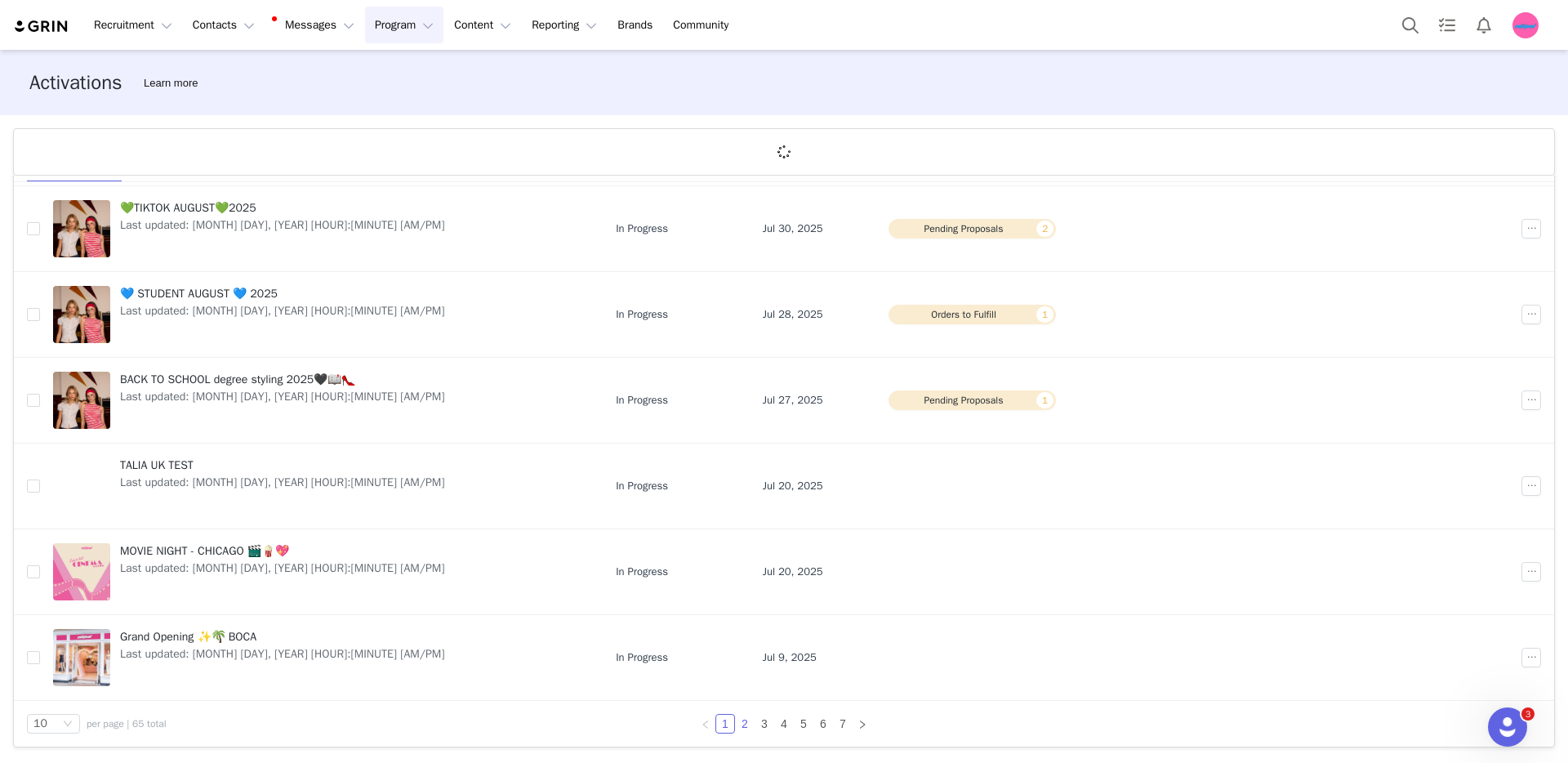click on "2" at bounding box center [745, 724] 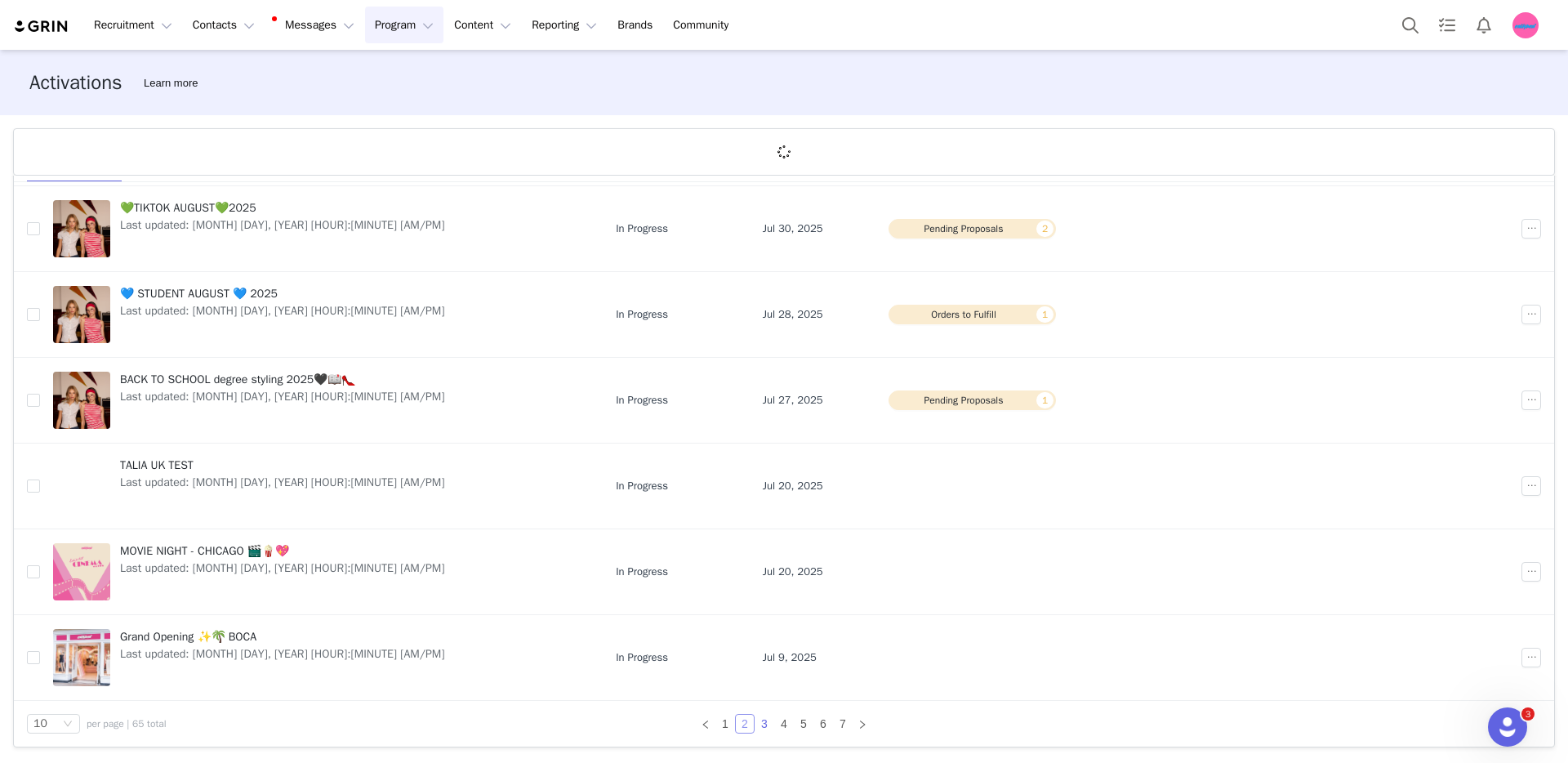 scroll, scrollTop: 0, scrollLeft: 0, axis: both 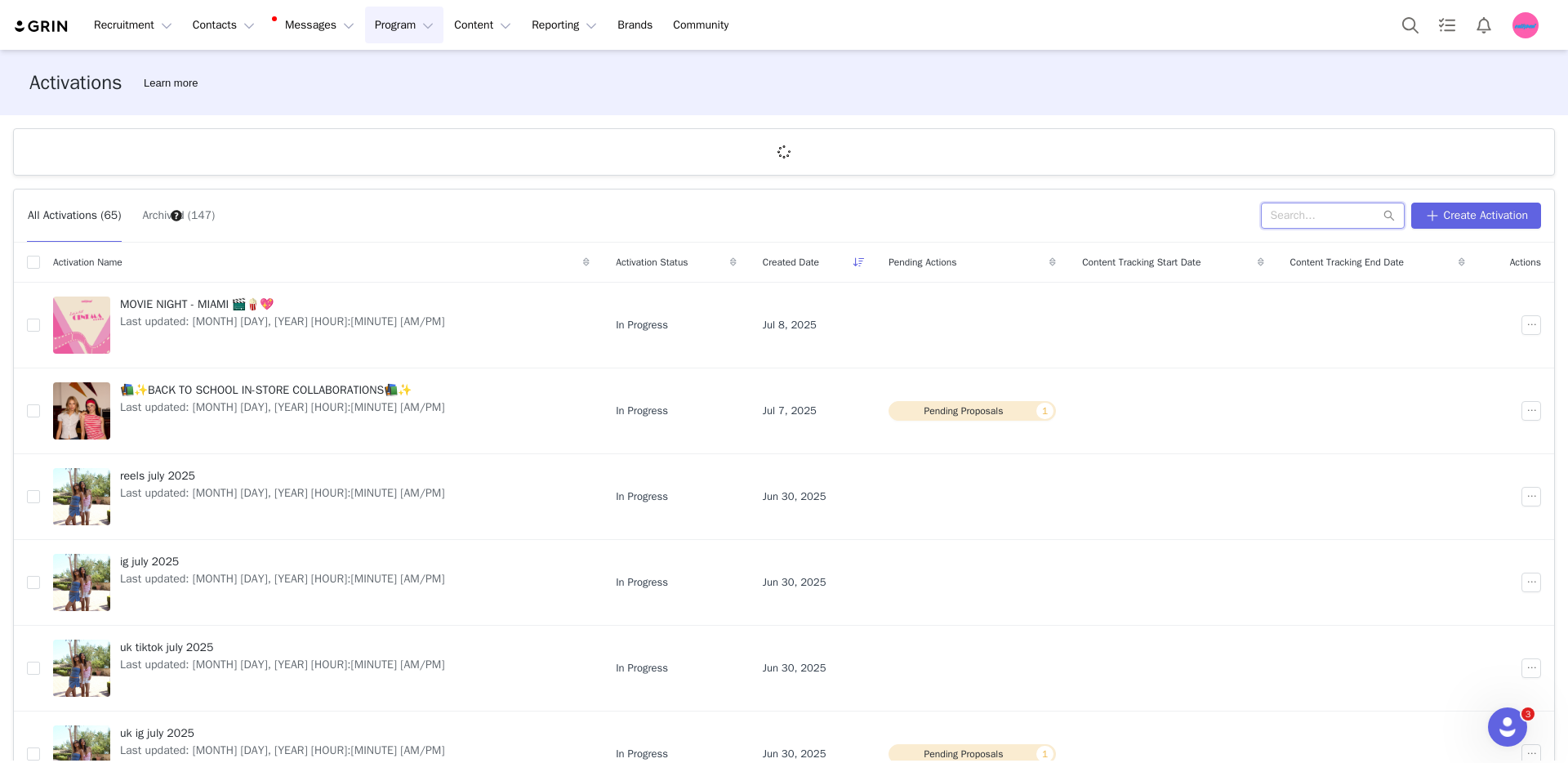 click at bounding box center [1333, 216] 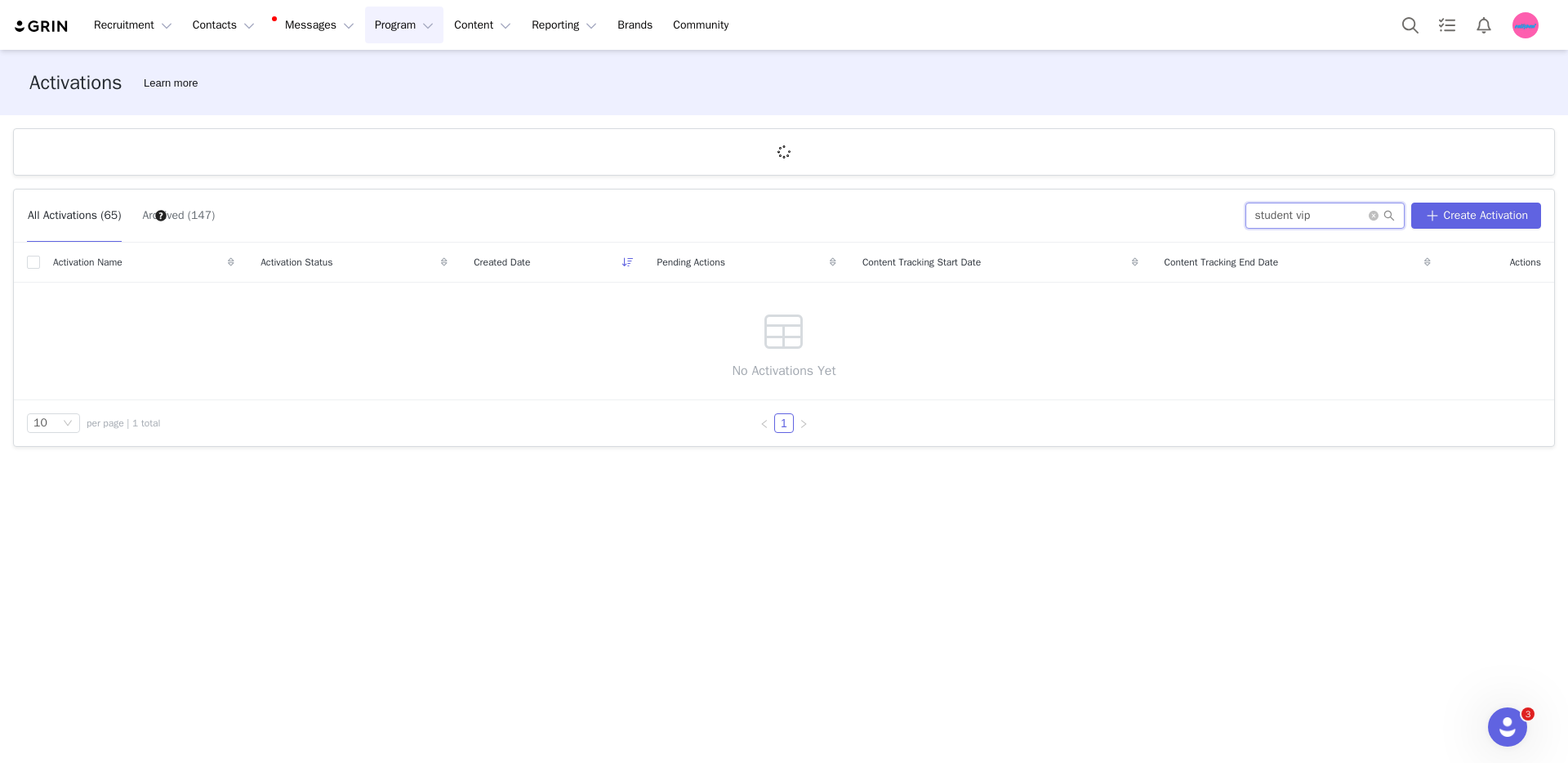 drag, startPoint x: 1308, startPoint y: 216, endPoint x: 1226, endPoint y: 218, distance: 82.0244 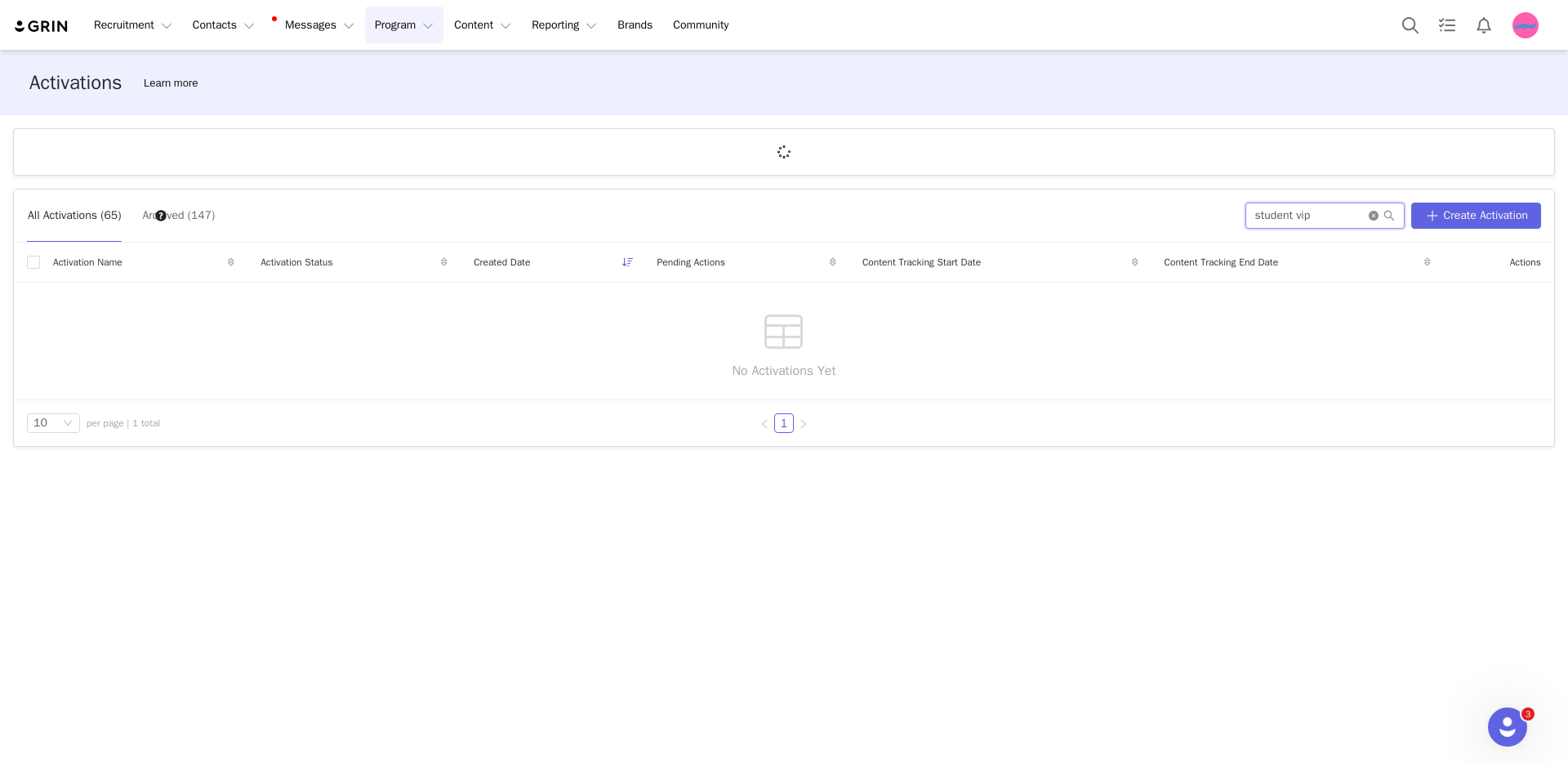 type on "student vip" 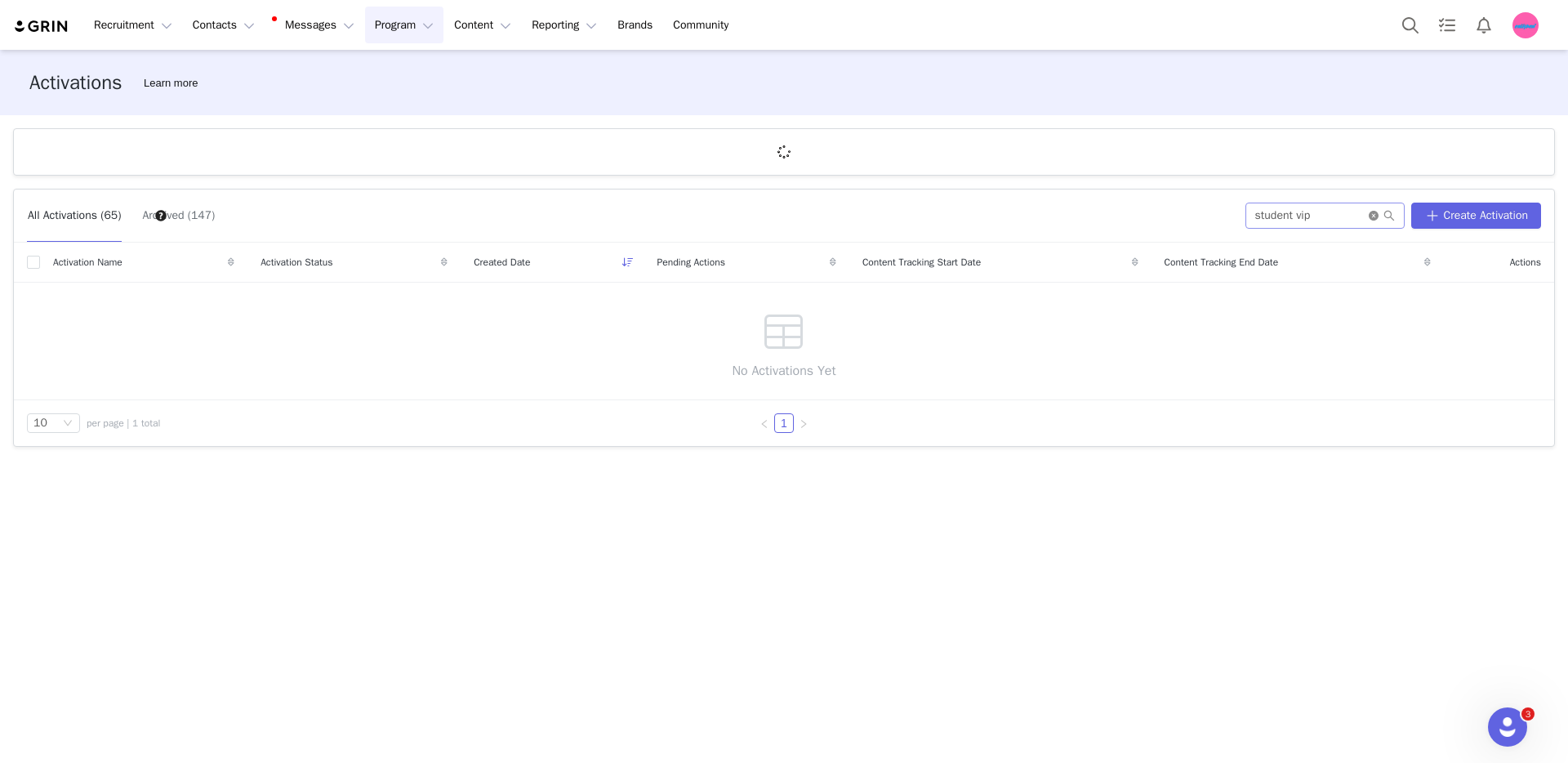 click 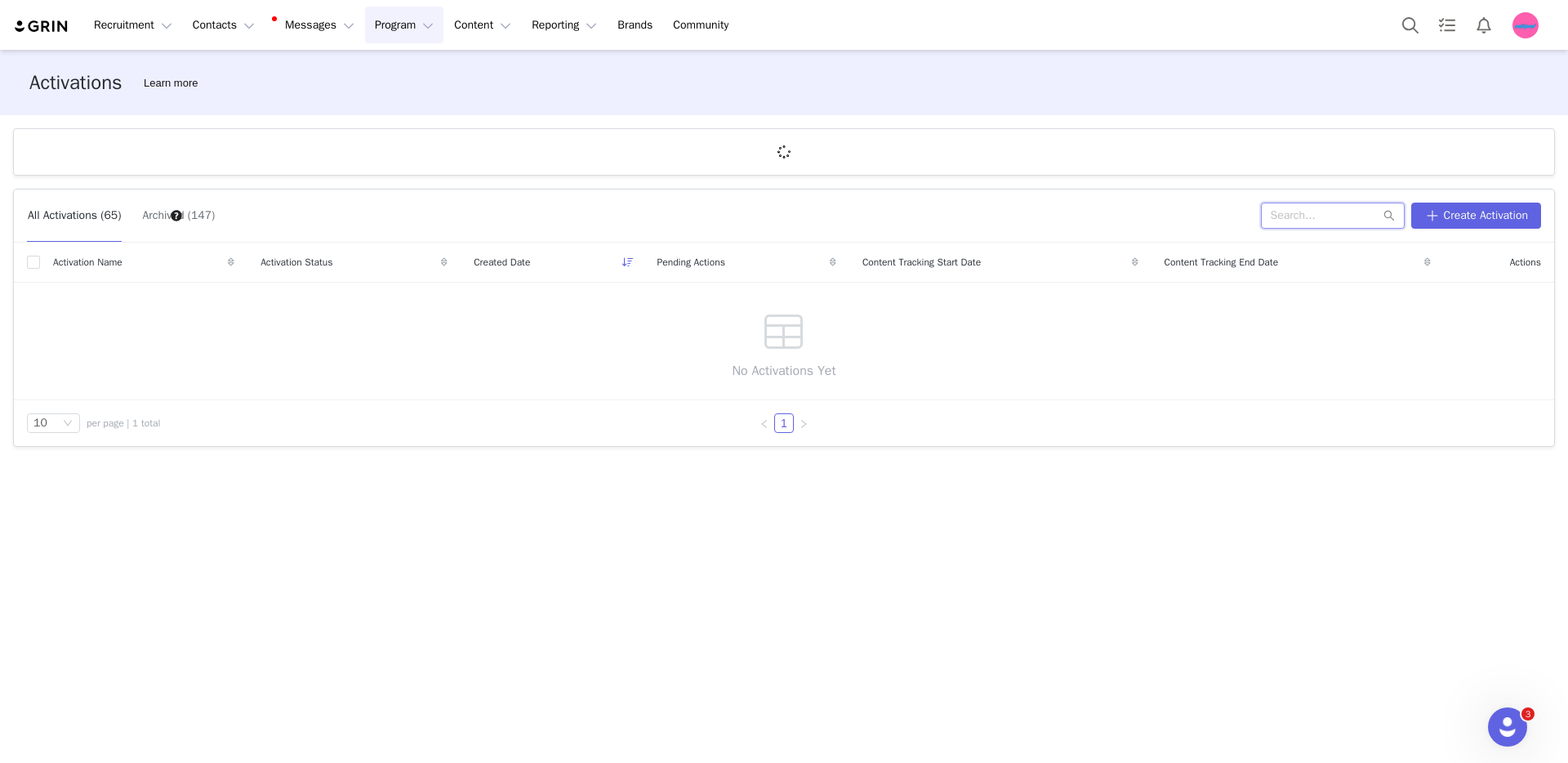 click at bounding box center (1333, 216) 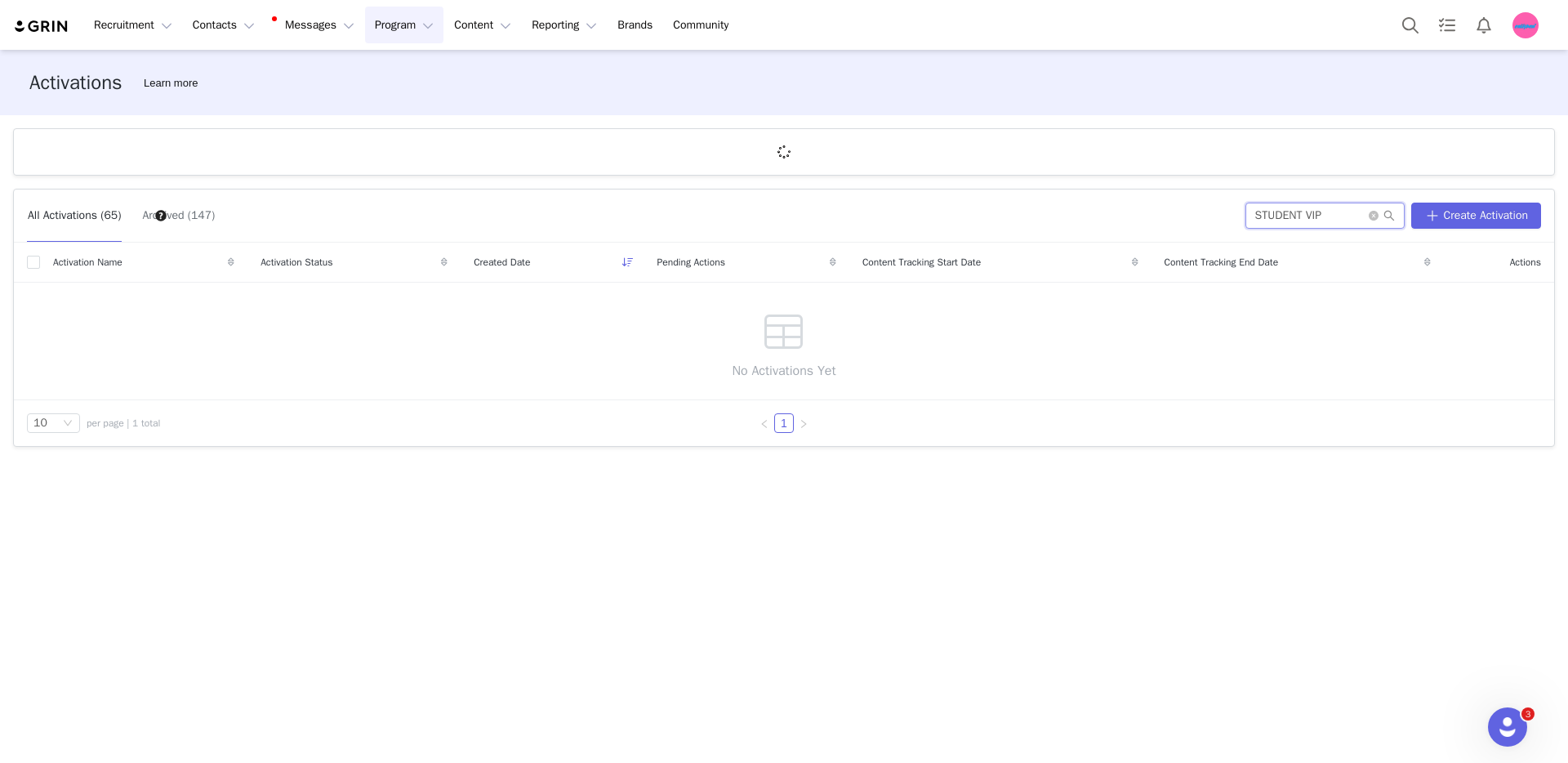 type on "STUDENT VIP" 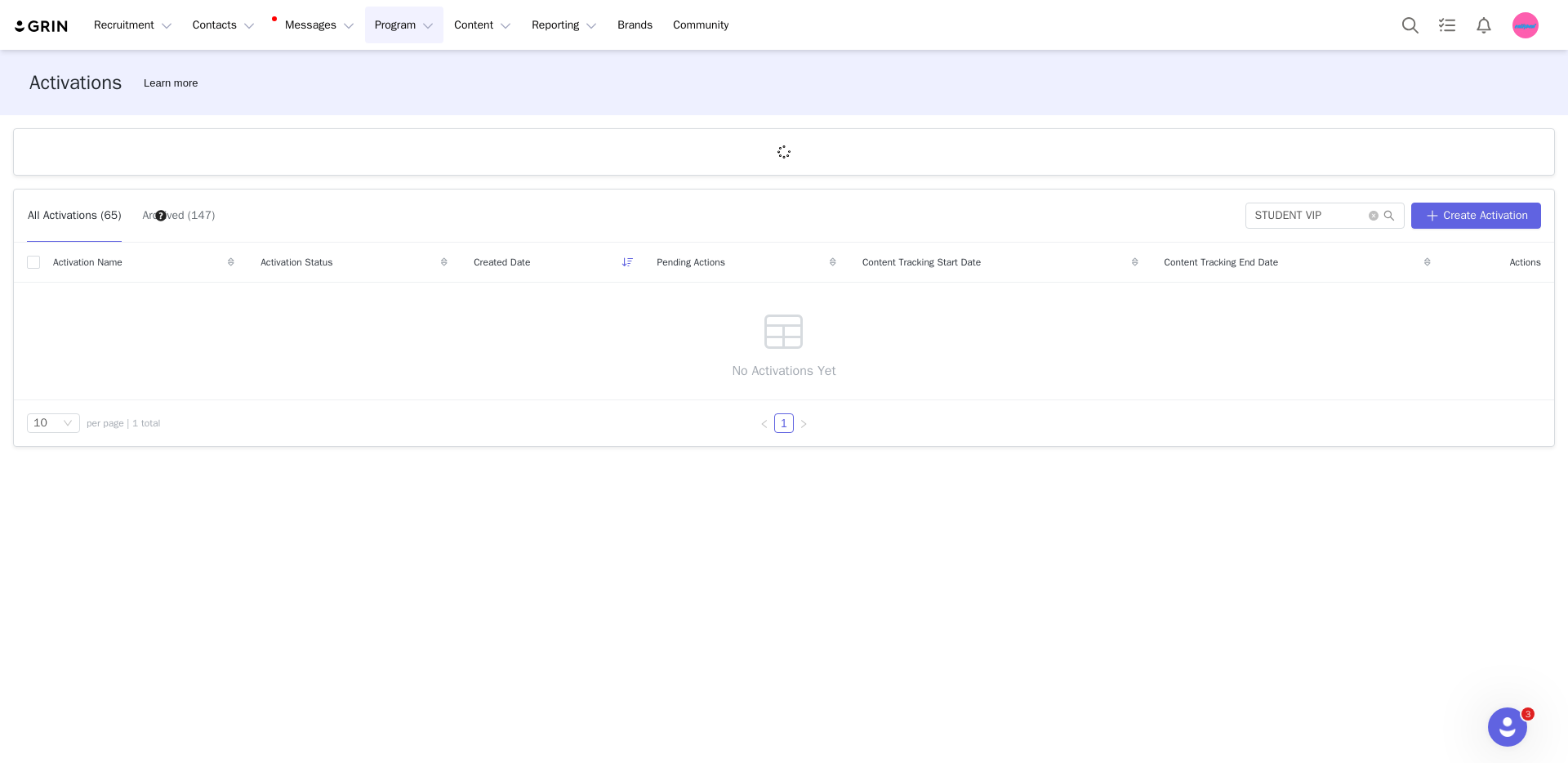 click at bounding box center [1382, 216] 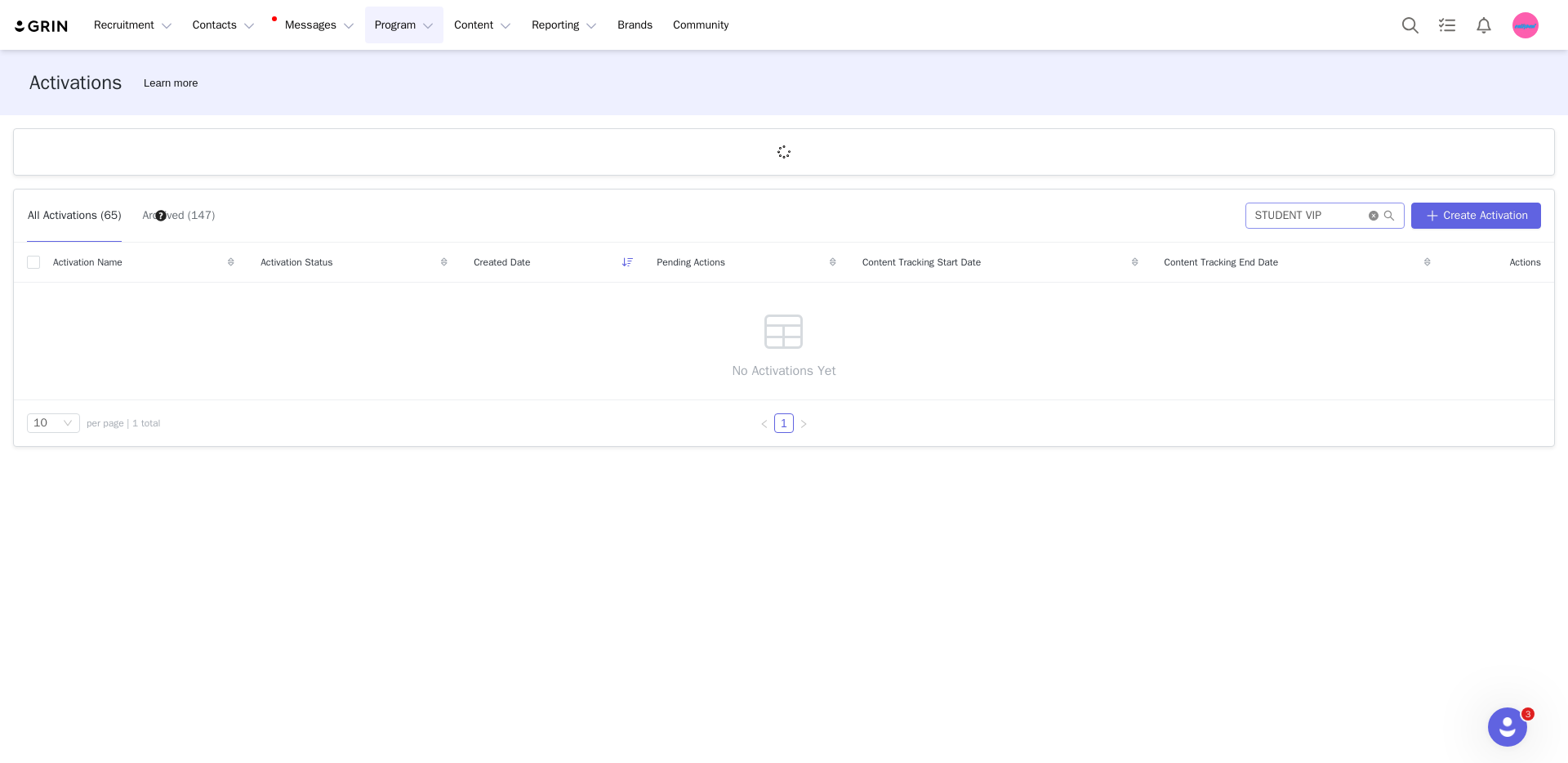 click 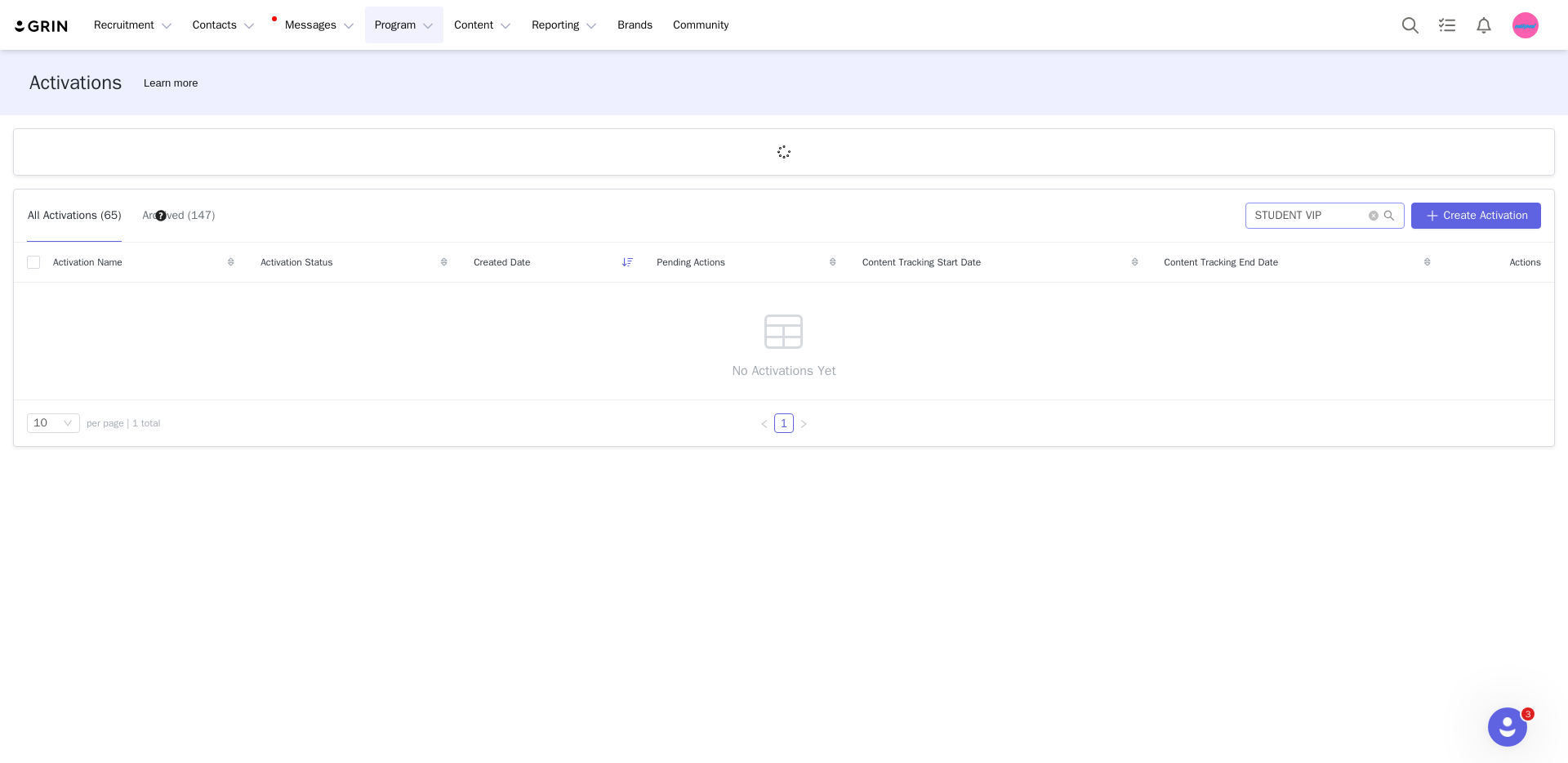 type 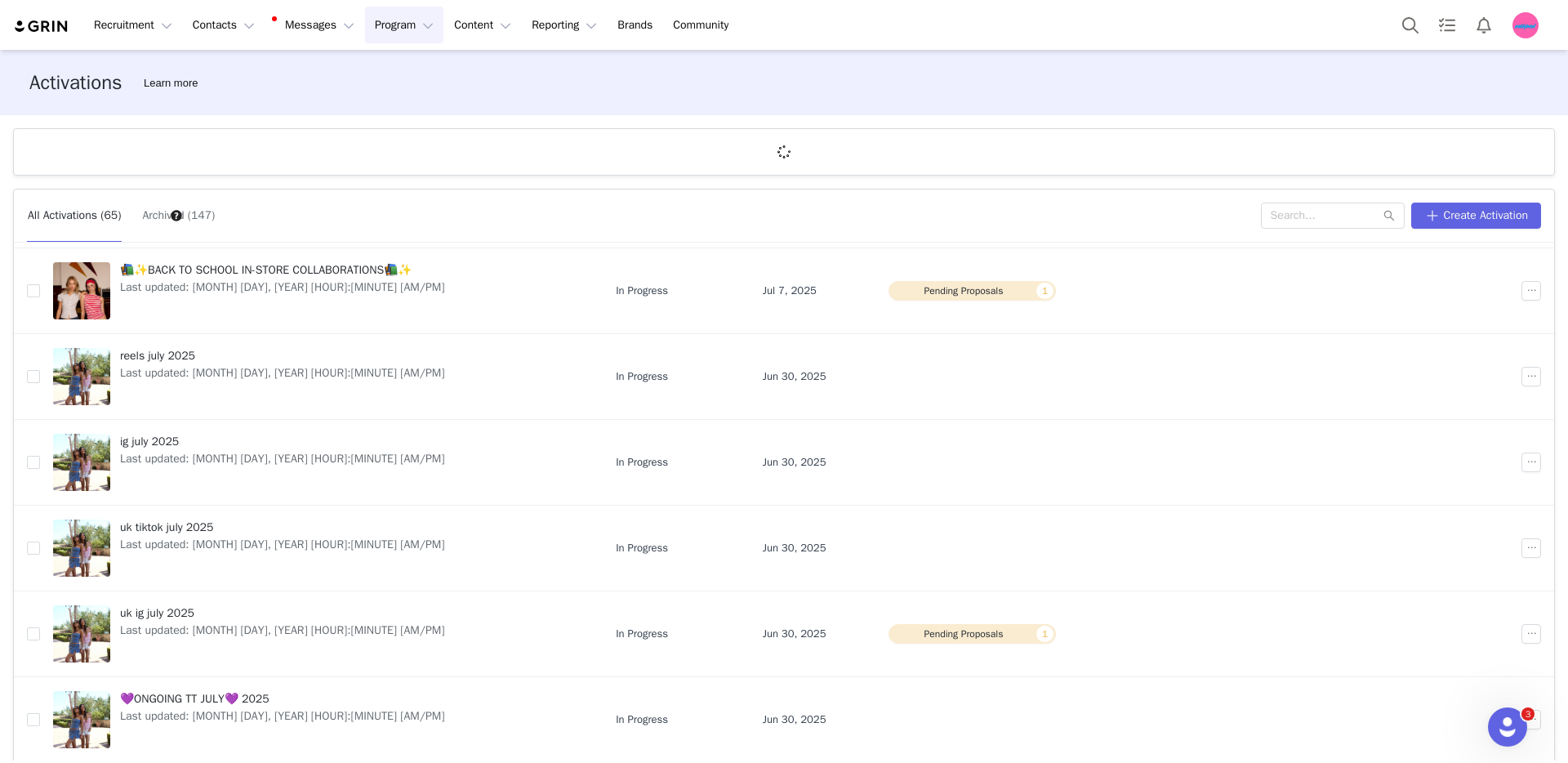 scroll, scrollTop: 379, scrollLeft: 0, axis: vertical 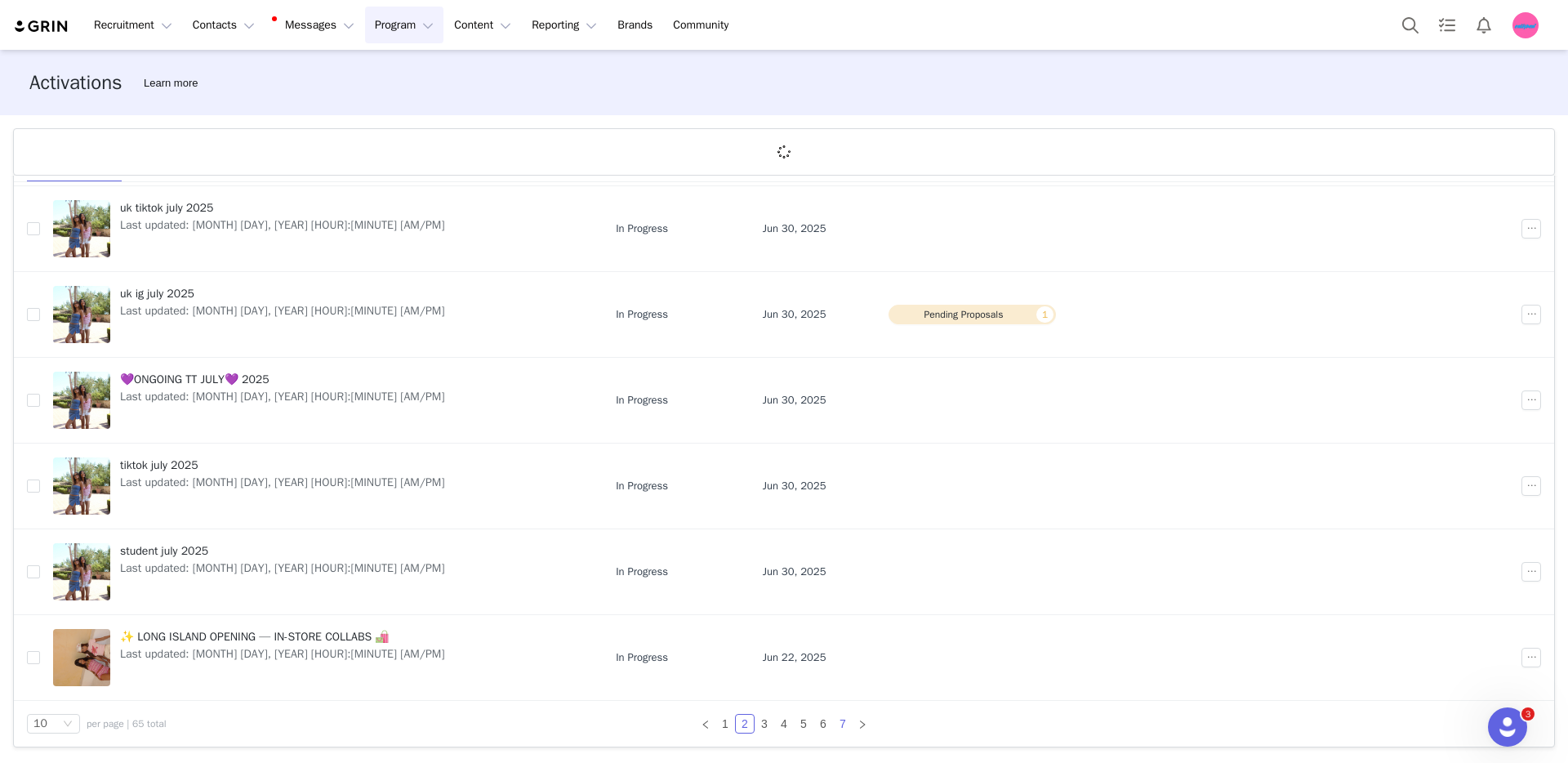 click on "7" at bounding box center (843, 724) 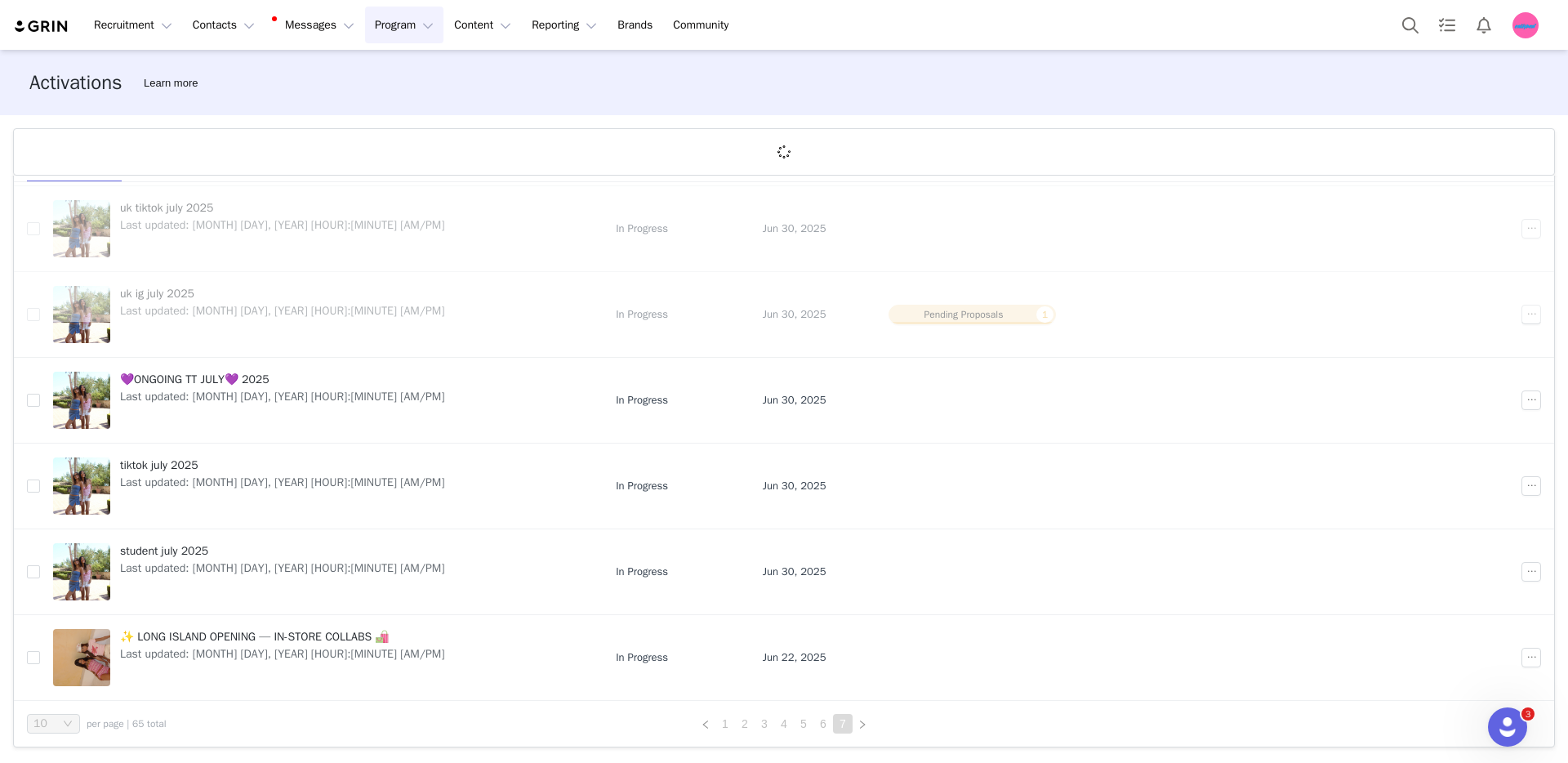 scroll, scrollTop: 0, scrollLeft: 0, axis: both 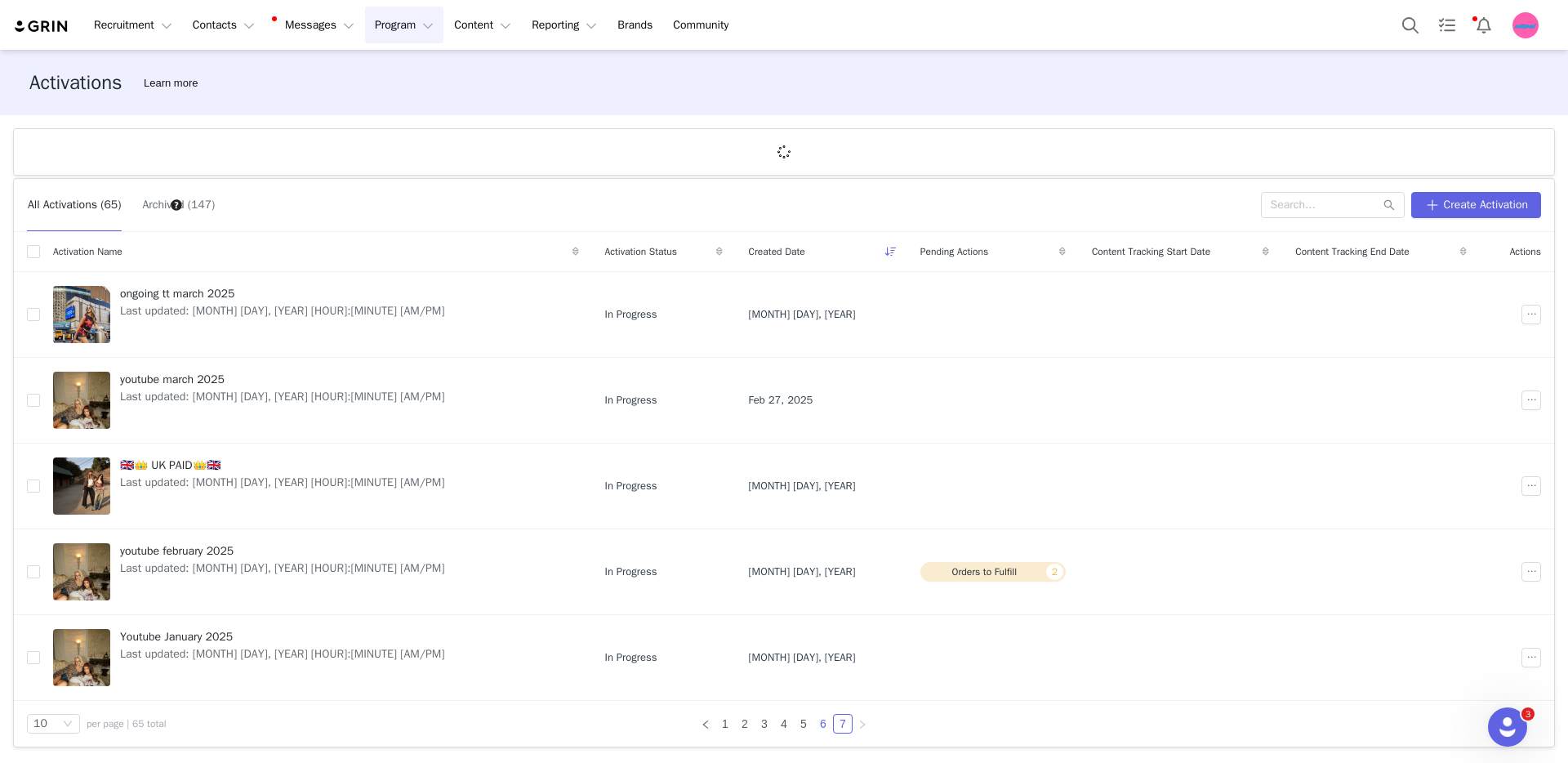 click on "6" at bounding box center (823, 724) 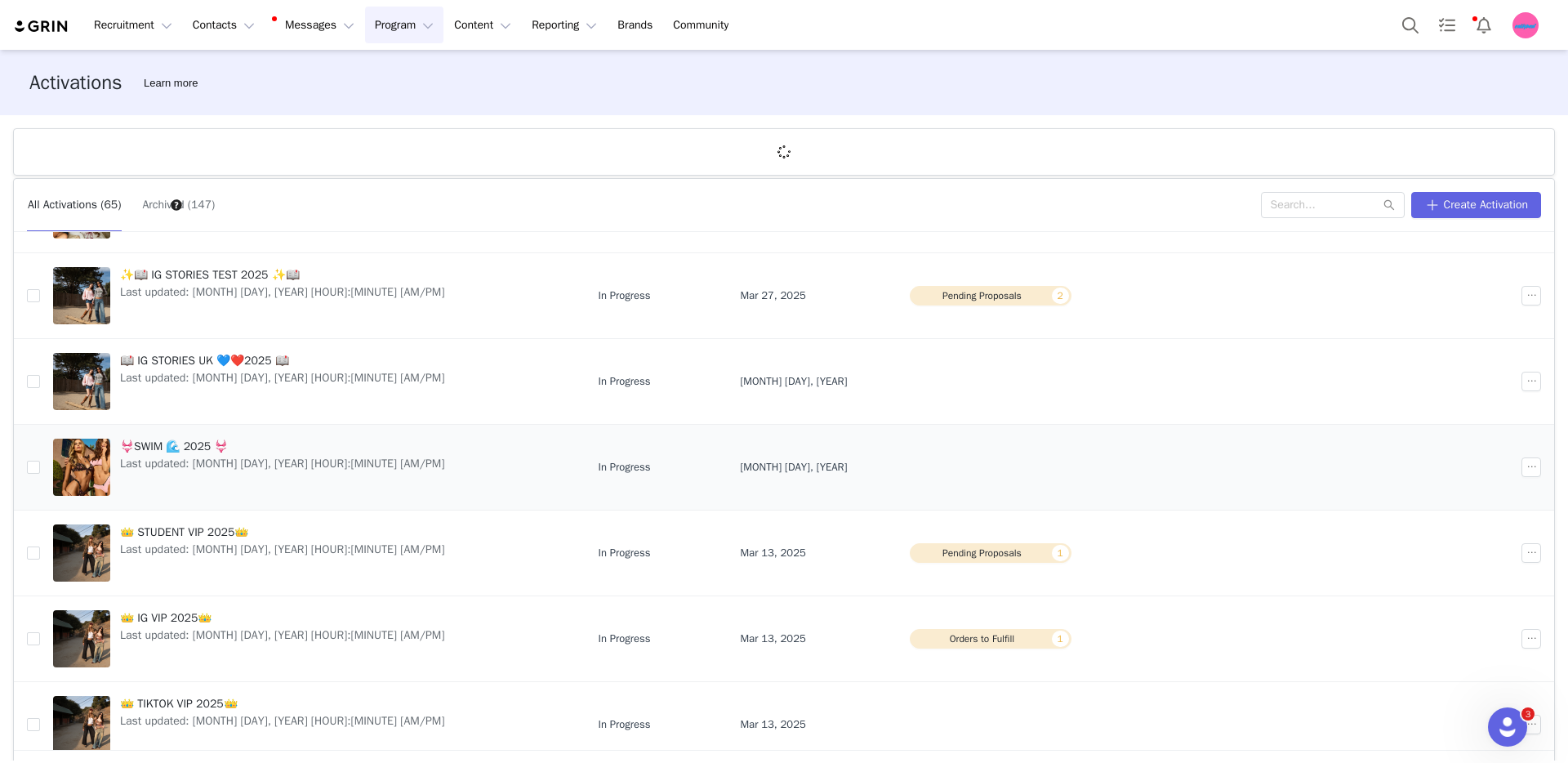 scroll, scrollTop: 379, scrollLeft: 0, axis: vertical 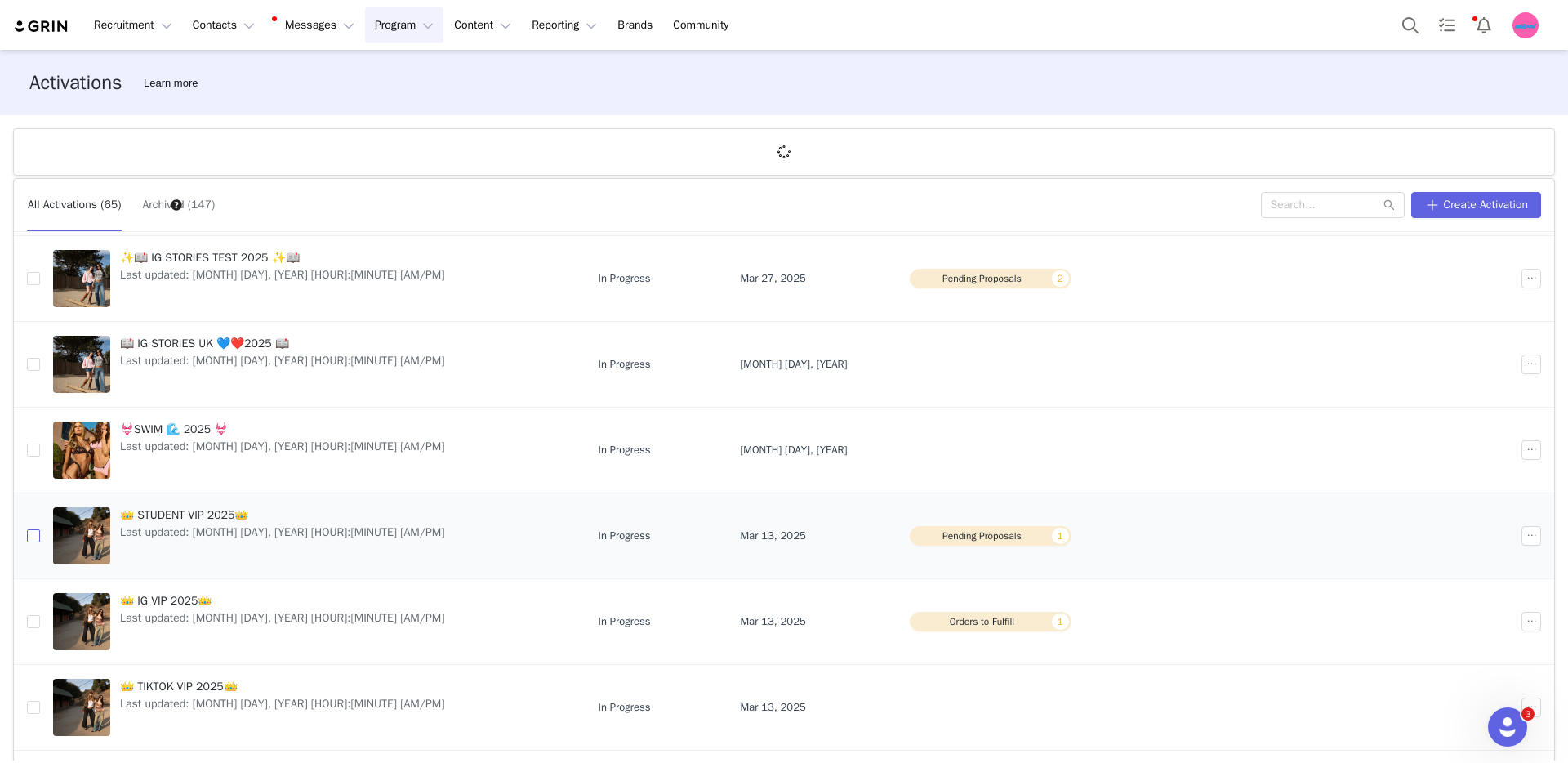 click at bounding box center [33, 536] 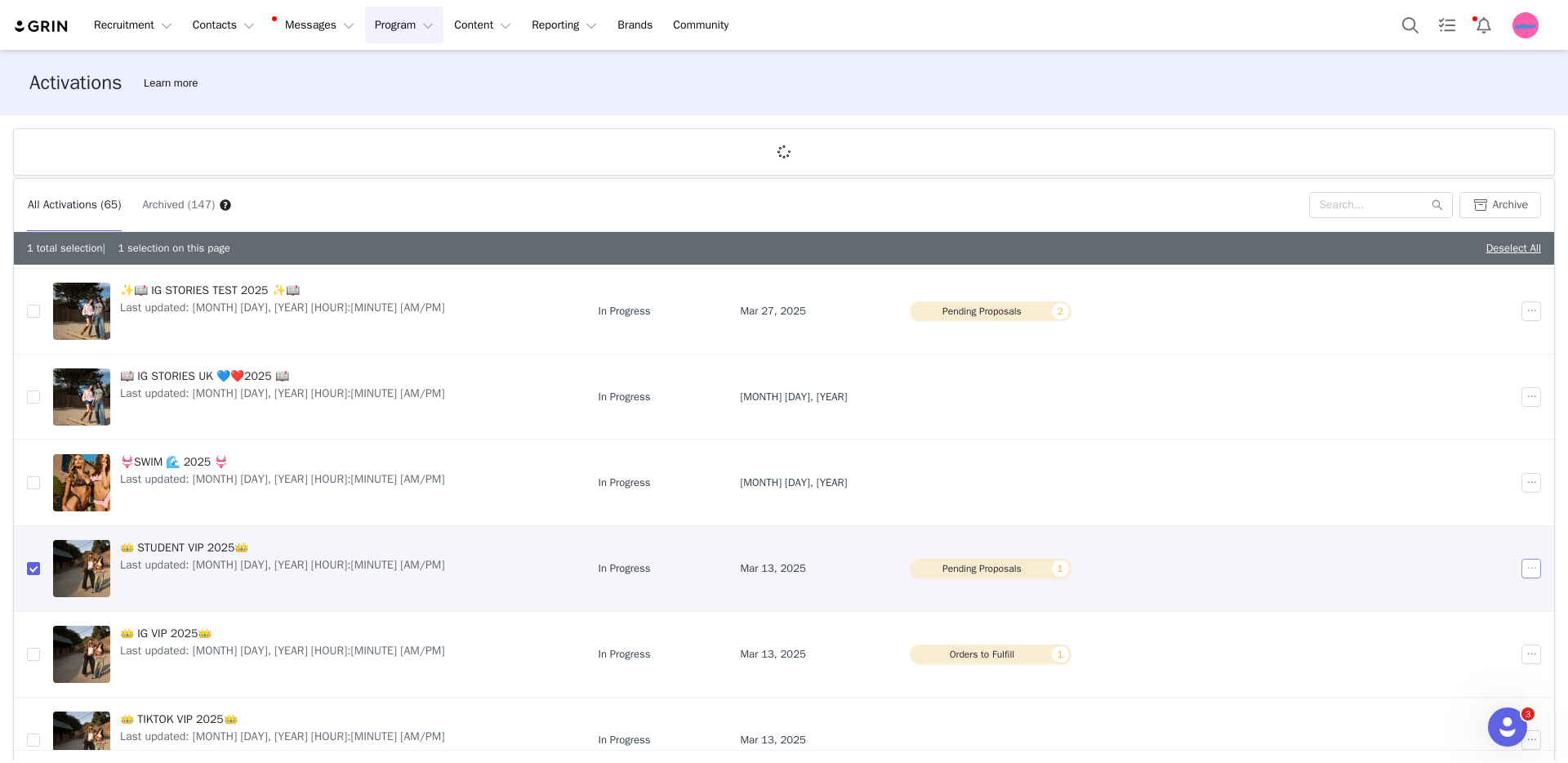 click at bounding box center [1531, 569] 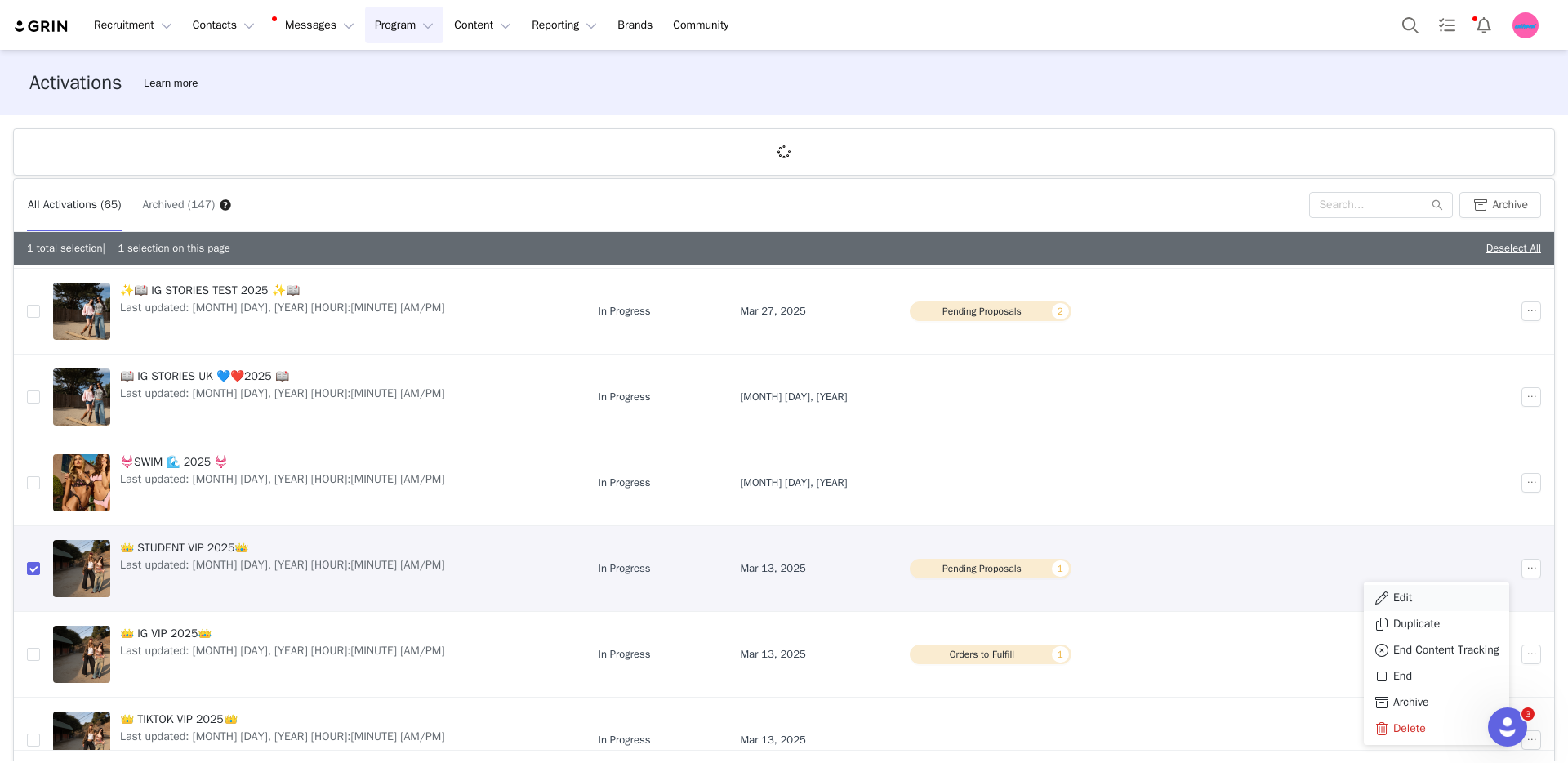 click on "Edit" at bounding box center (1437, 598) 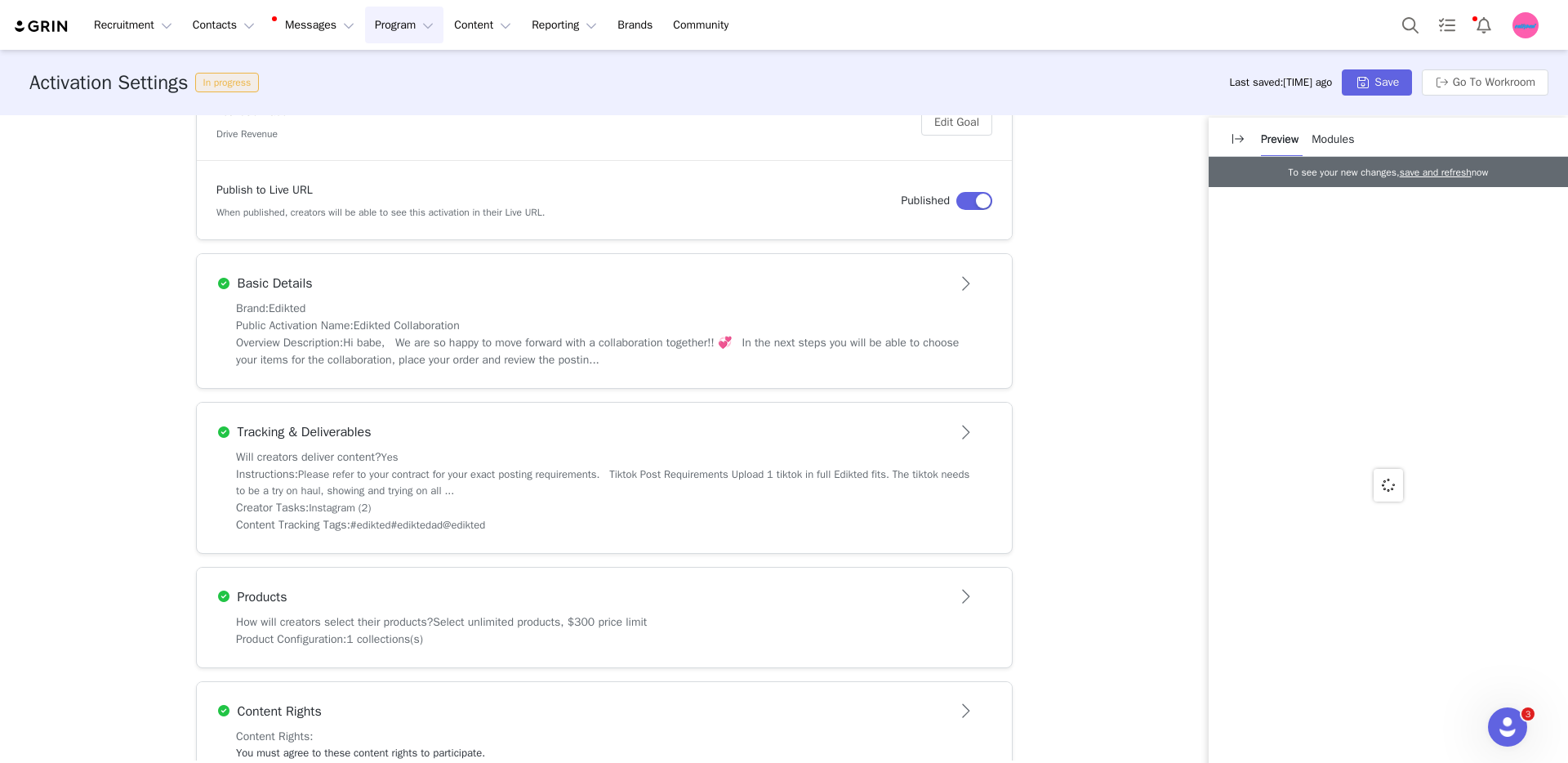 scroll, scrollTop: 521, scrollLeft: 0, axis: vertical 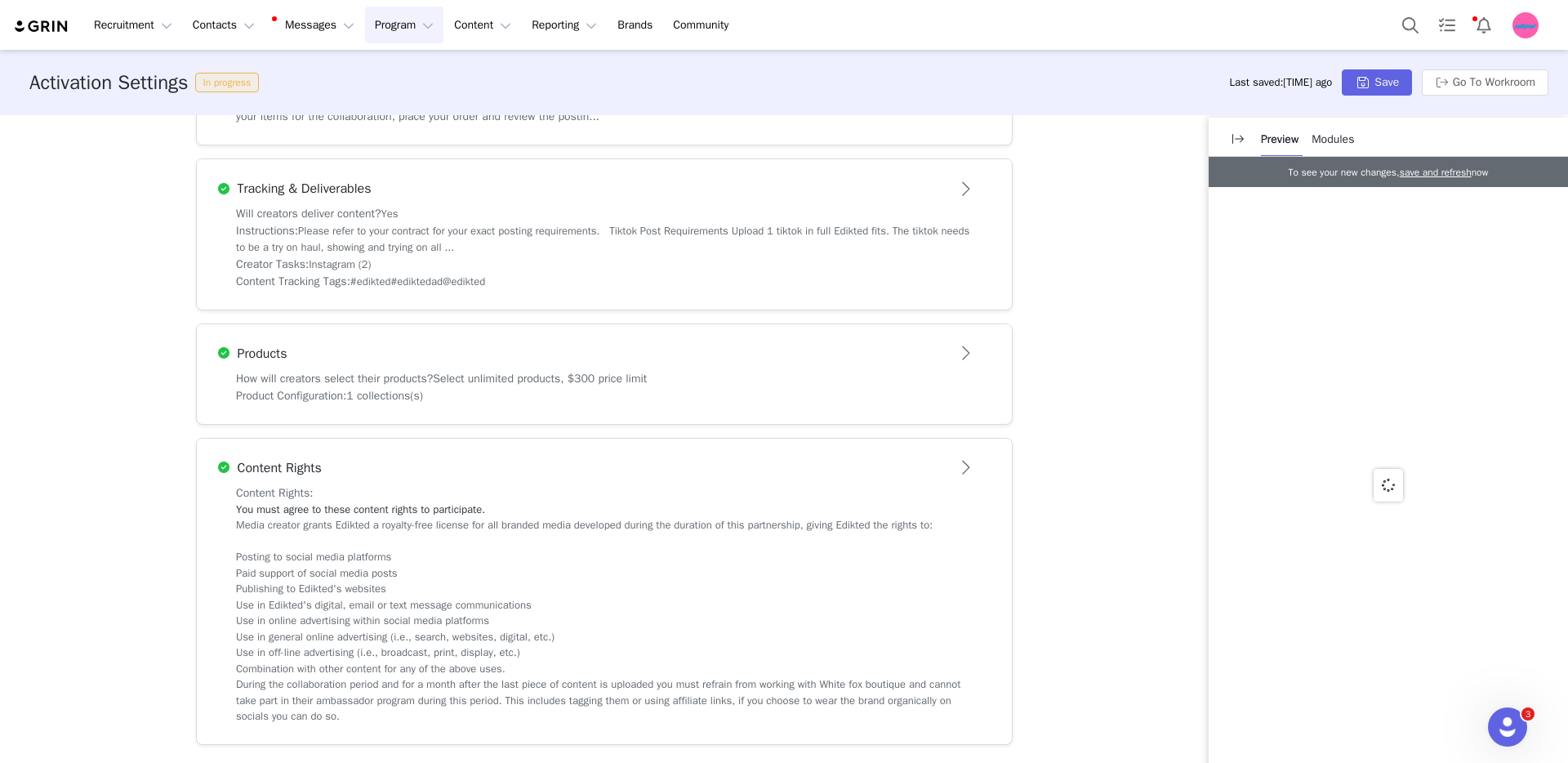click on "Product Configuration: 1 collections(s)" at bounding box center [604, 395] 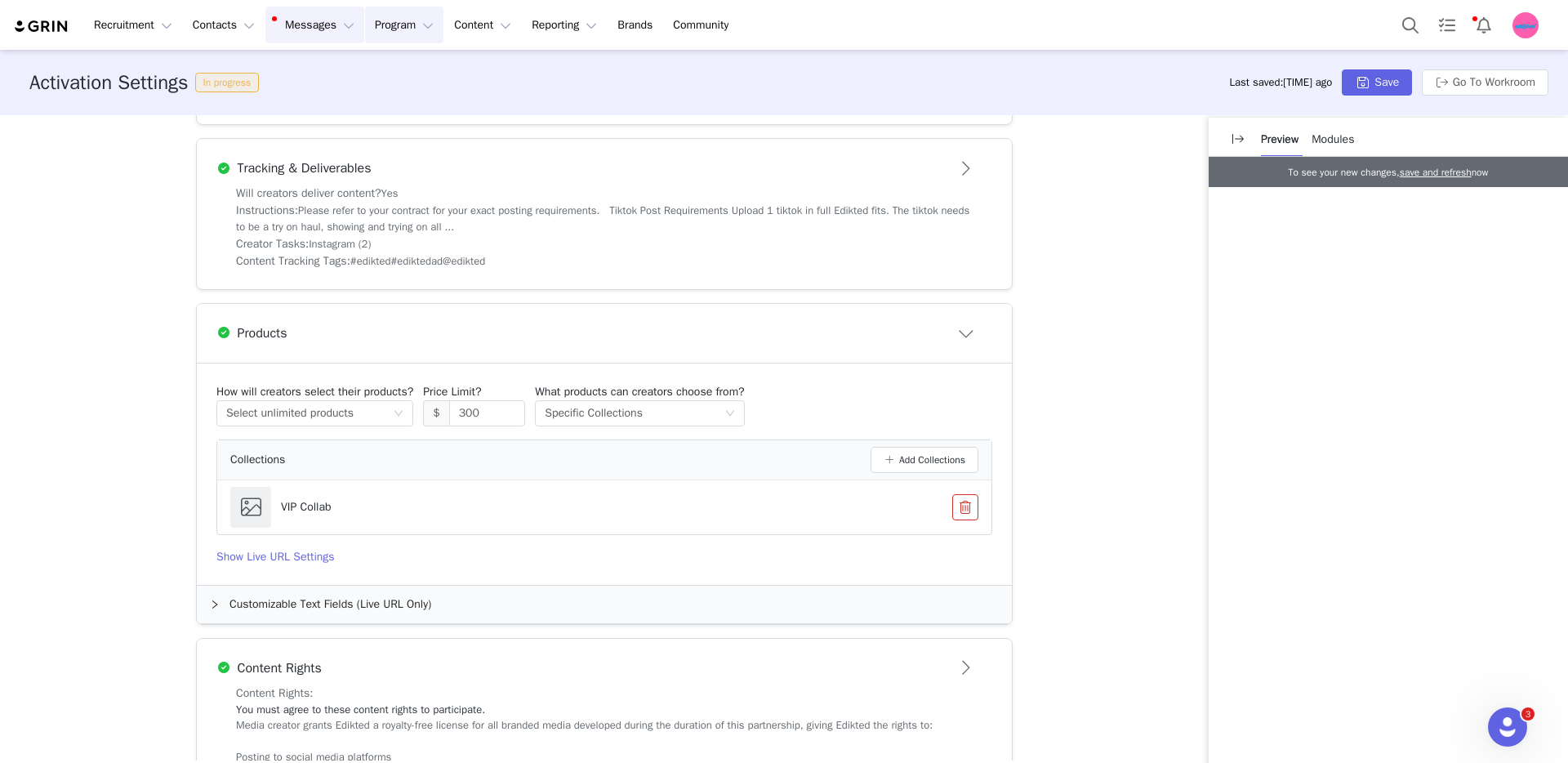 scroll, scrollTop: 521, scrollLeft: 0, axis: vertical 